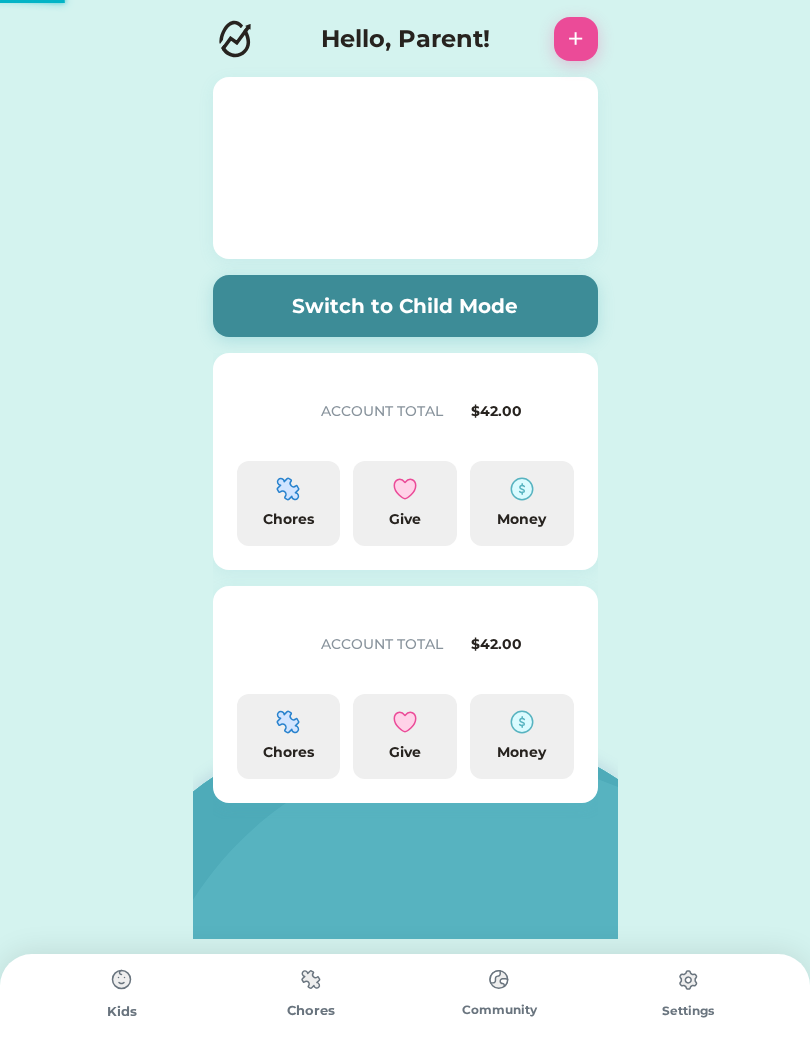 scroll, scrollTop: 0, scrollLeft: 0, axis: both 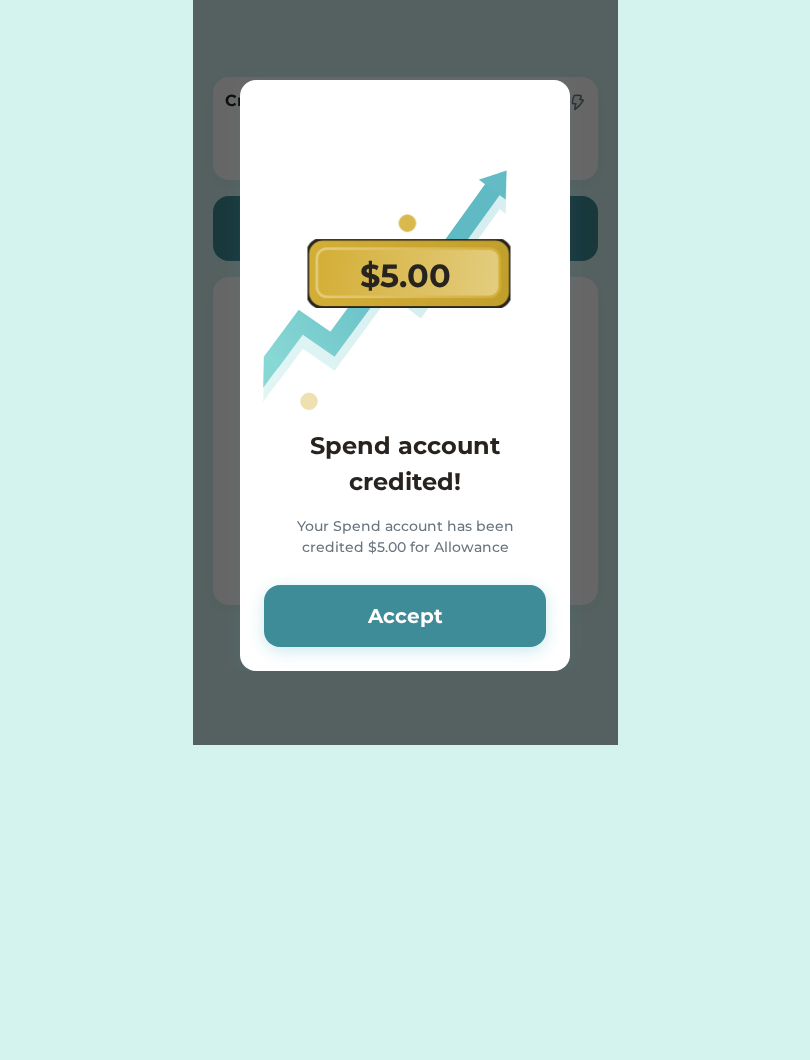 click 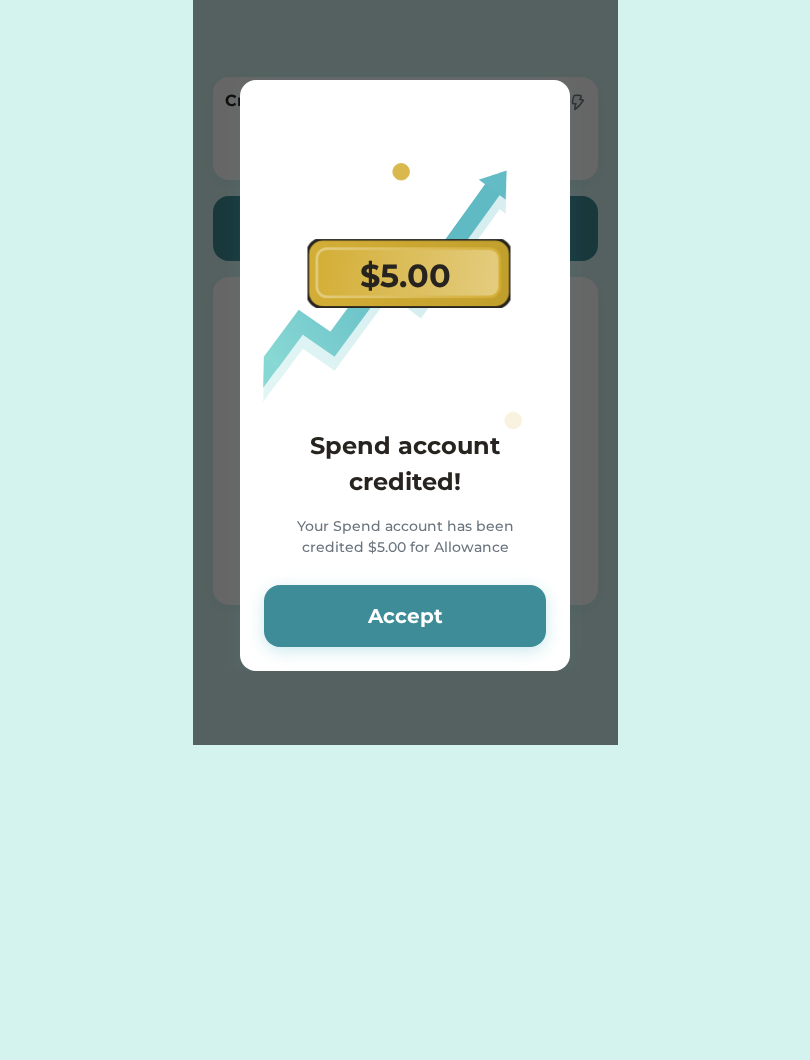 click 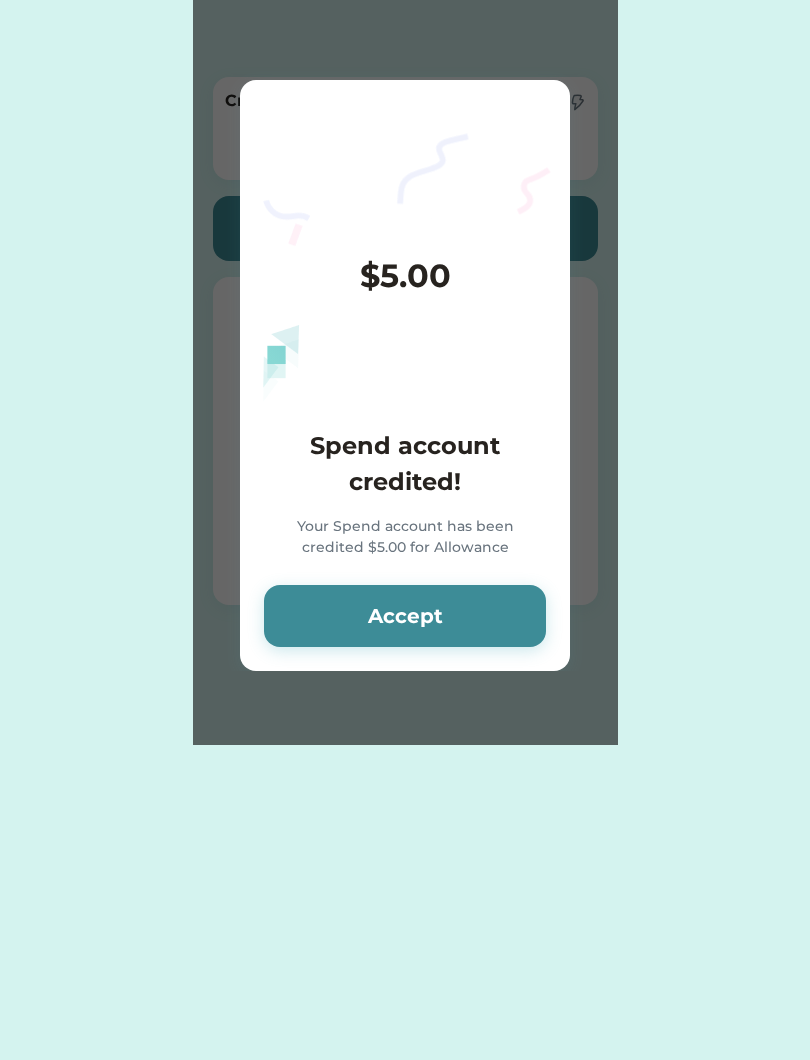 click on "Accept" at bounding box center [405, 616] 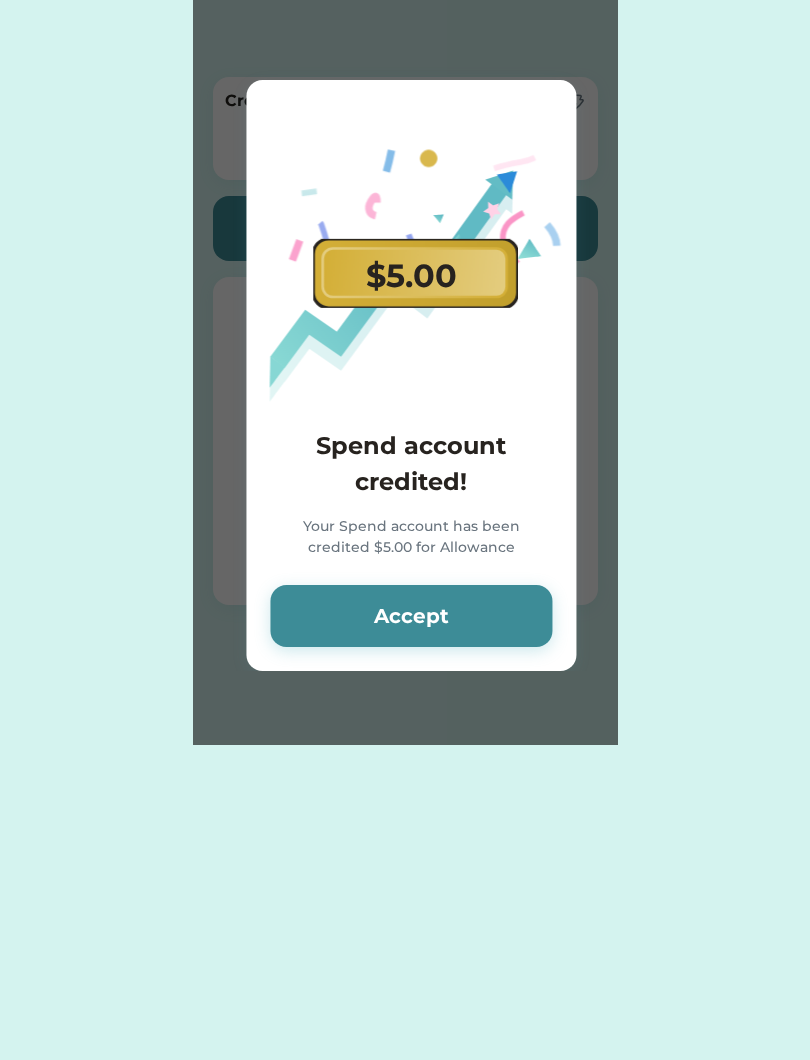 click on "Accept" at bounding box center (411, 616) 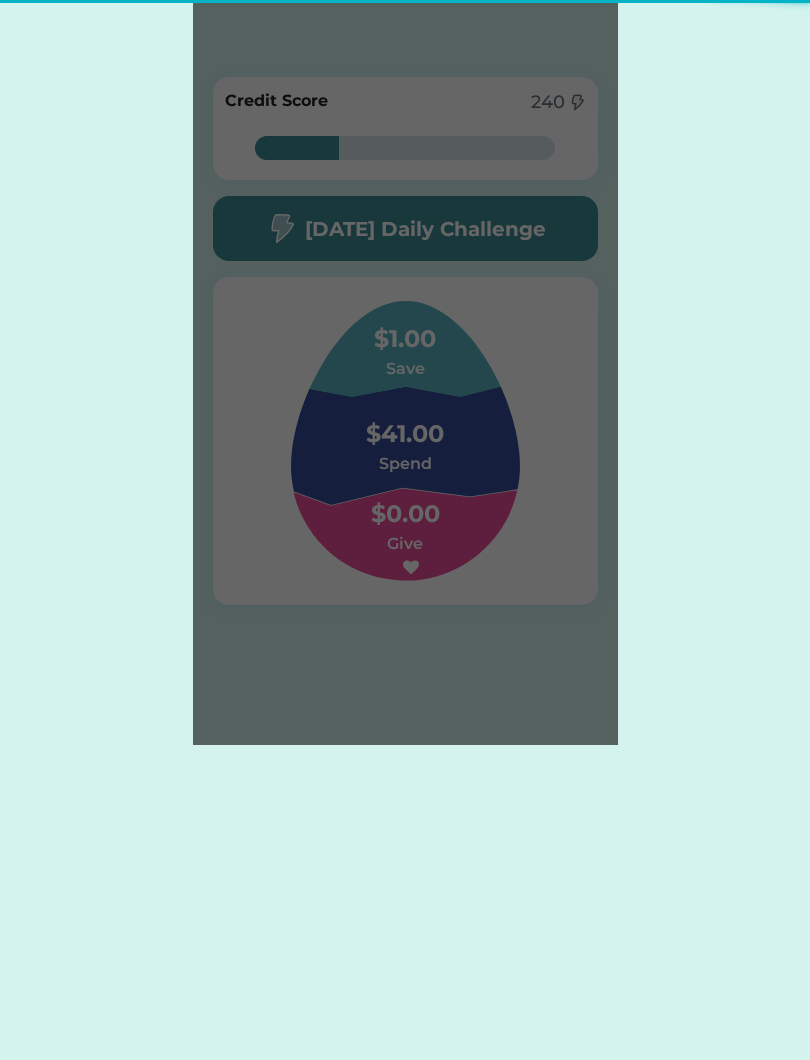 click on "28% 28% Credit Score 240 28% 28% [DATE] Daily Challenge $1.00 Save $41.00 Spend $0.00 Give" at bounding box center [405, 403] 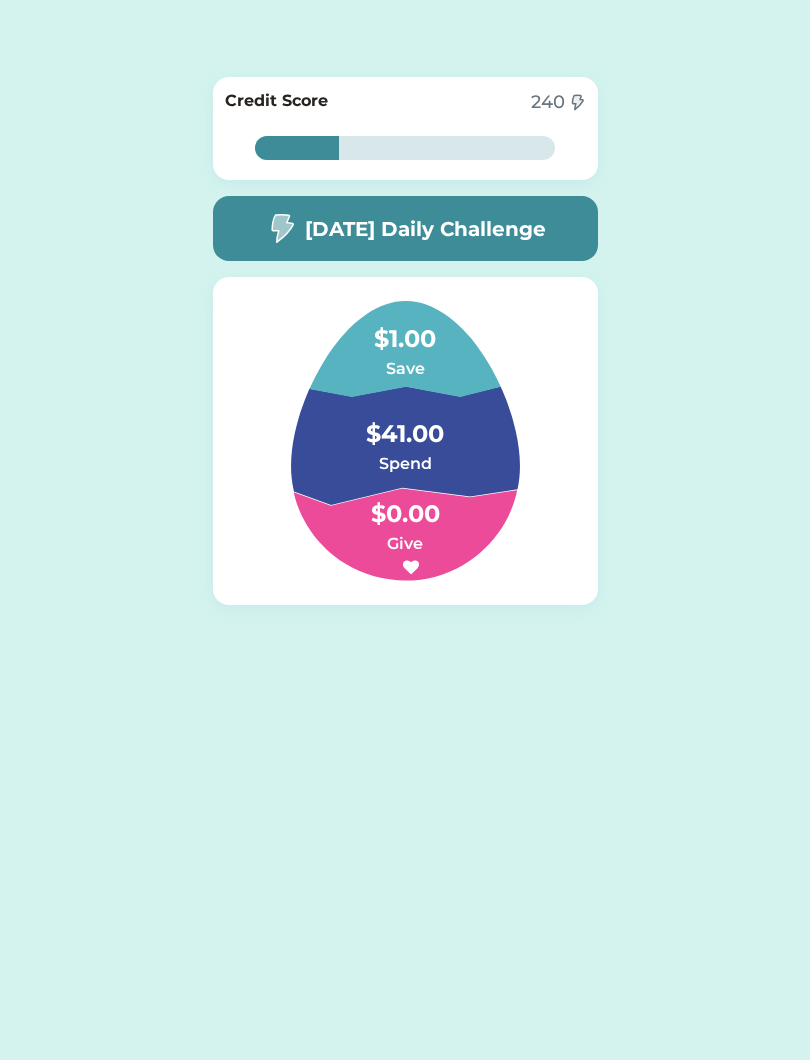 click on "[DATE] Daily Challenge" at bounding box center (405, 228) 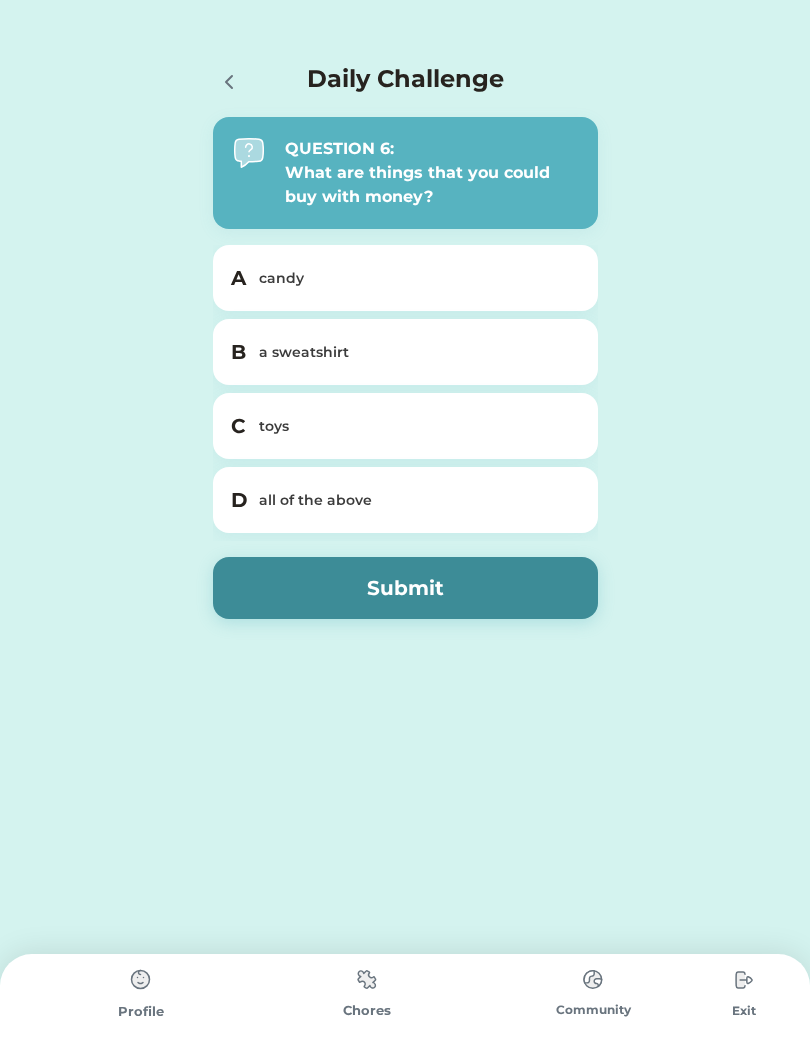 click on "A candy" at bounding box center (405, 278) 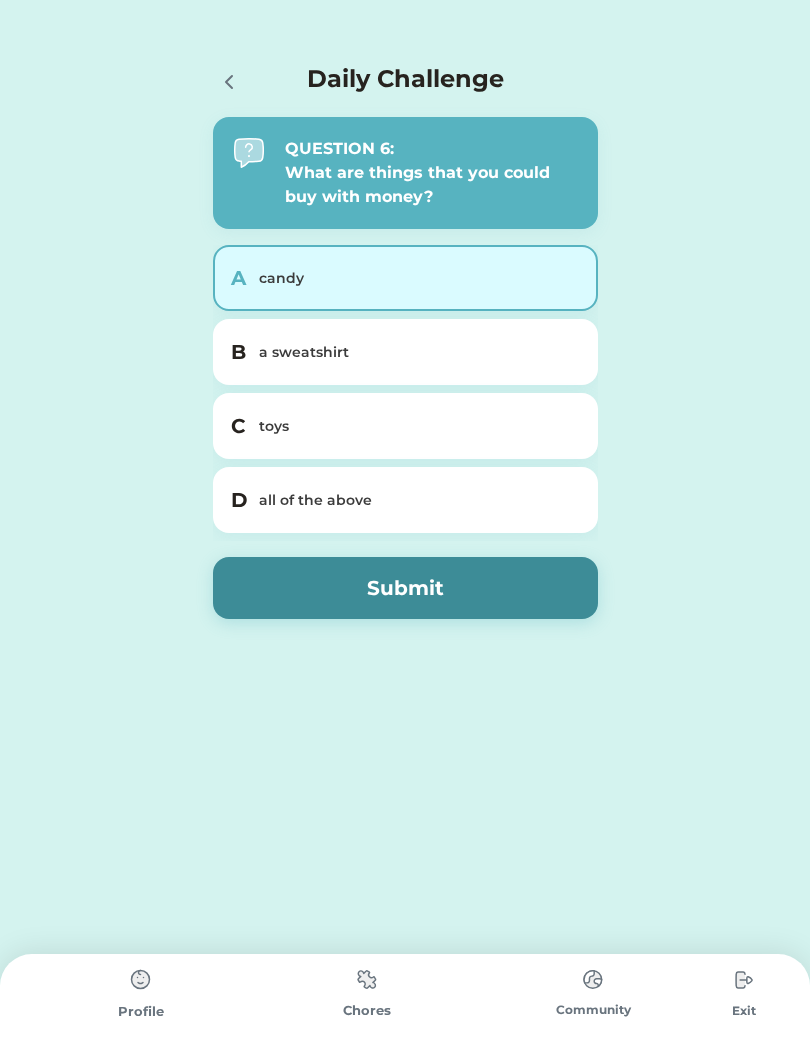 click on "B" at bounding box center (239, 352) 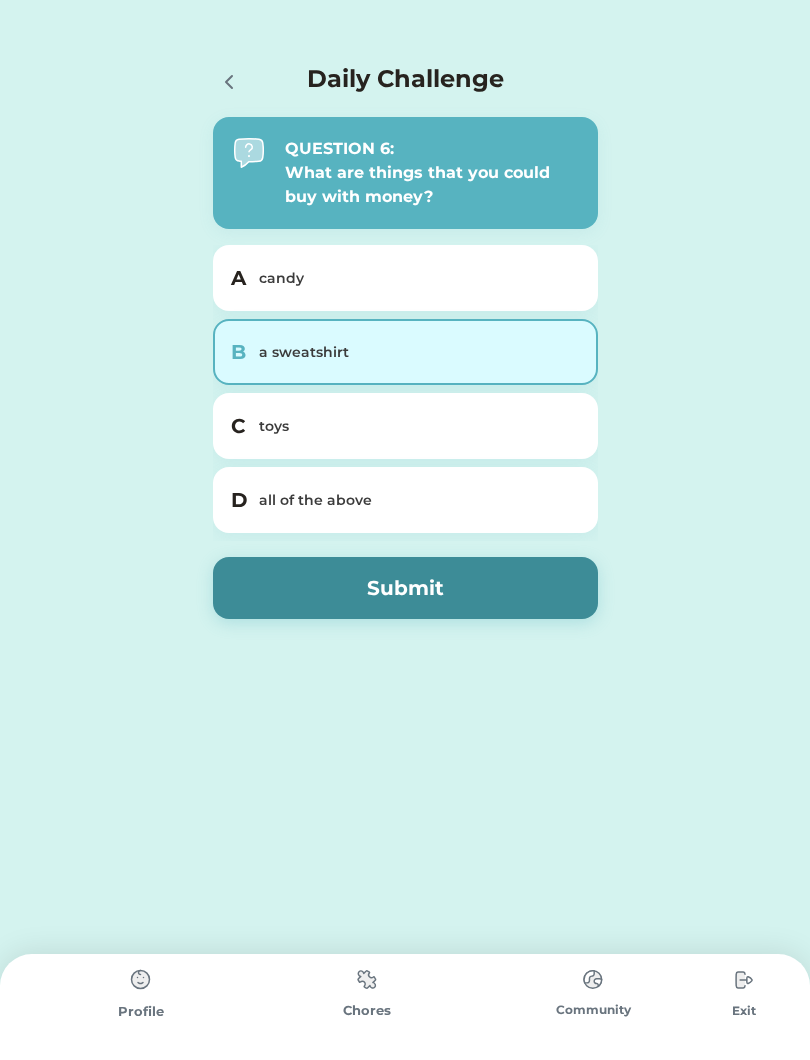 click on "C" at bounding box center [239, 426] 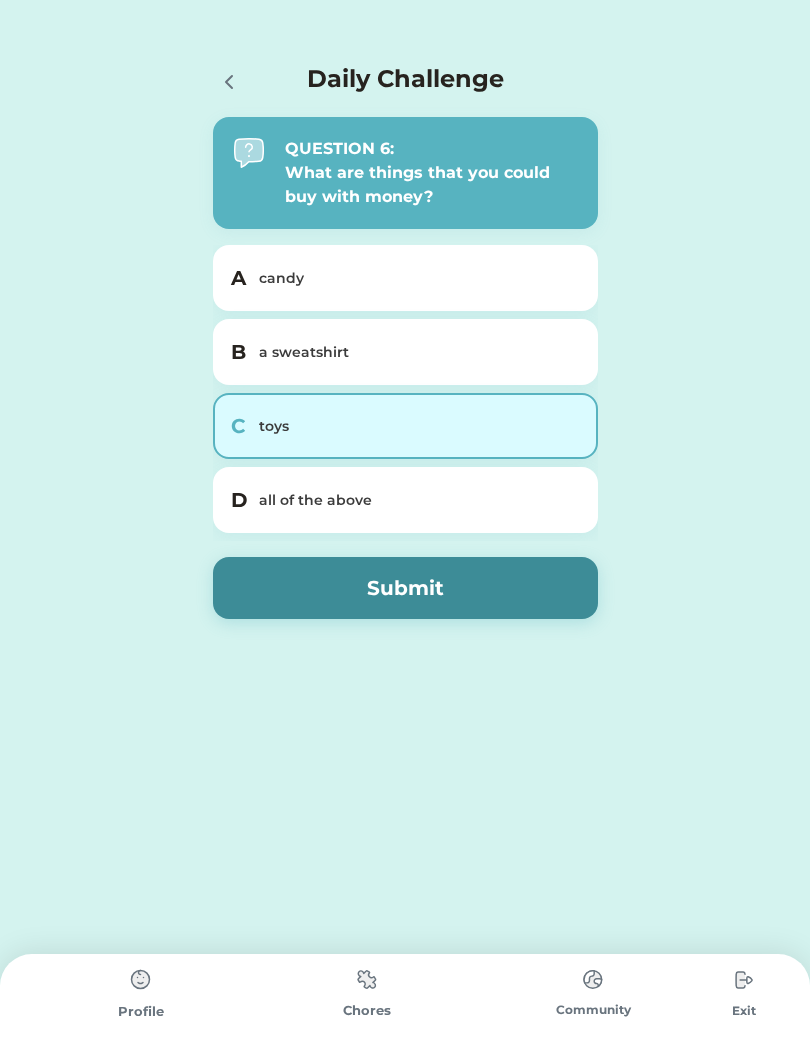 click on "D all of the above" at bounding box center [405, 500] 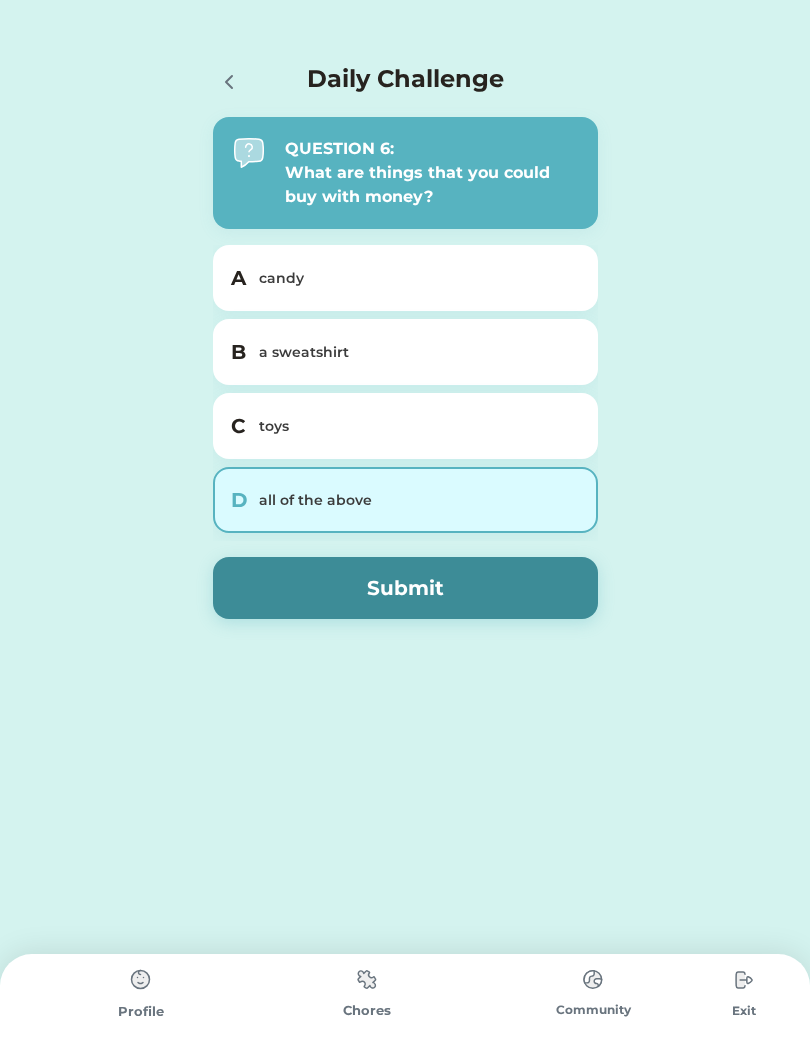 click on "C toys" at bounding box center (405, 426) 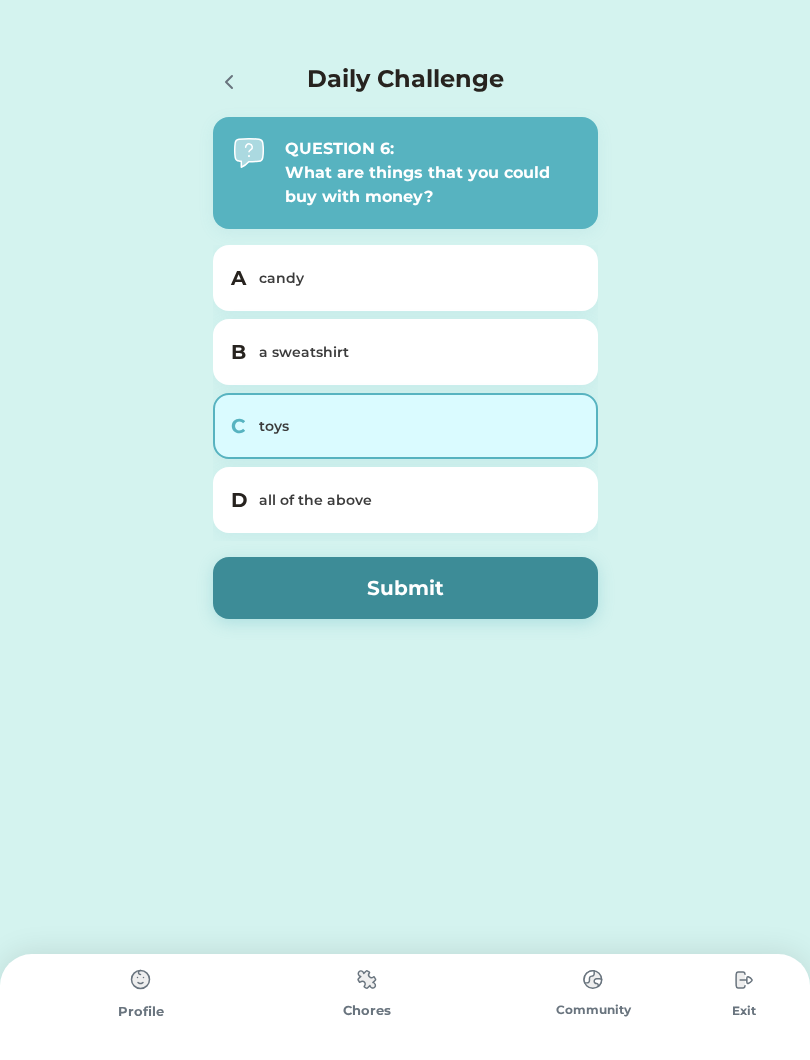 click on "B a sweatshirt" at bounding box center [405, 352] 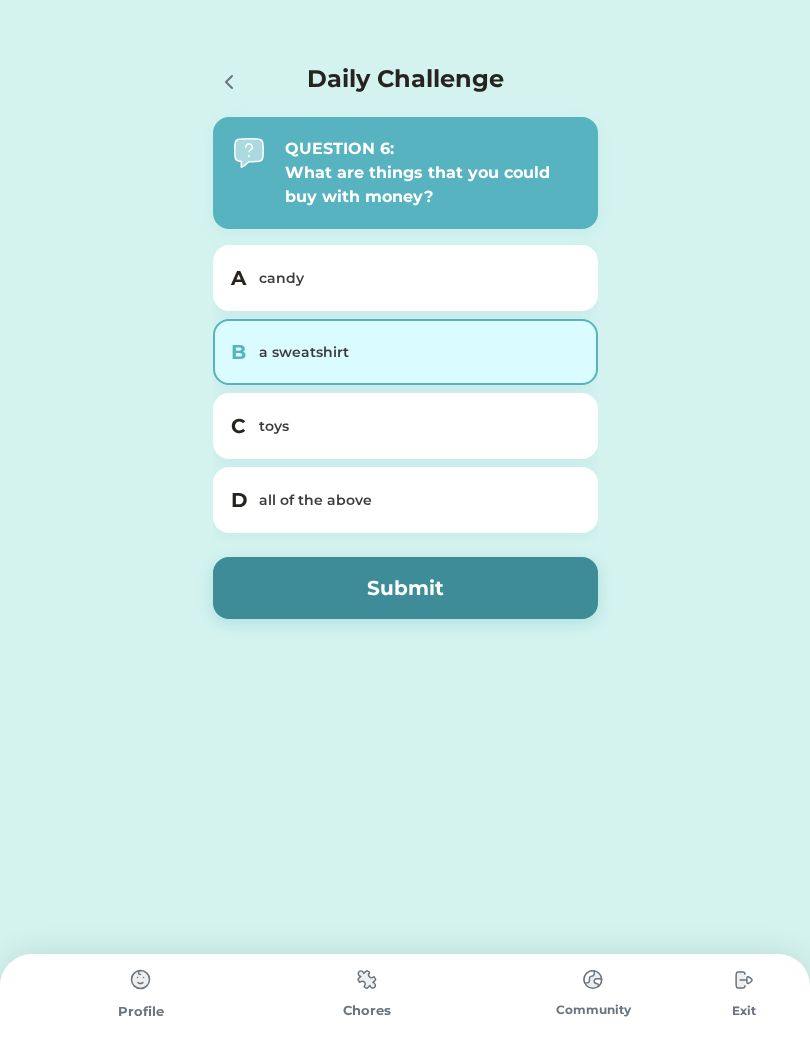 click on "A candy" at bounding box center (405, 278) 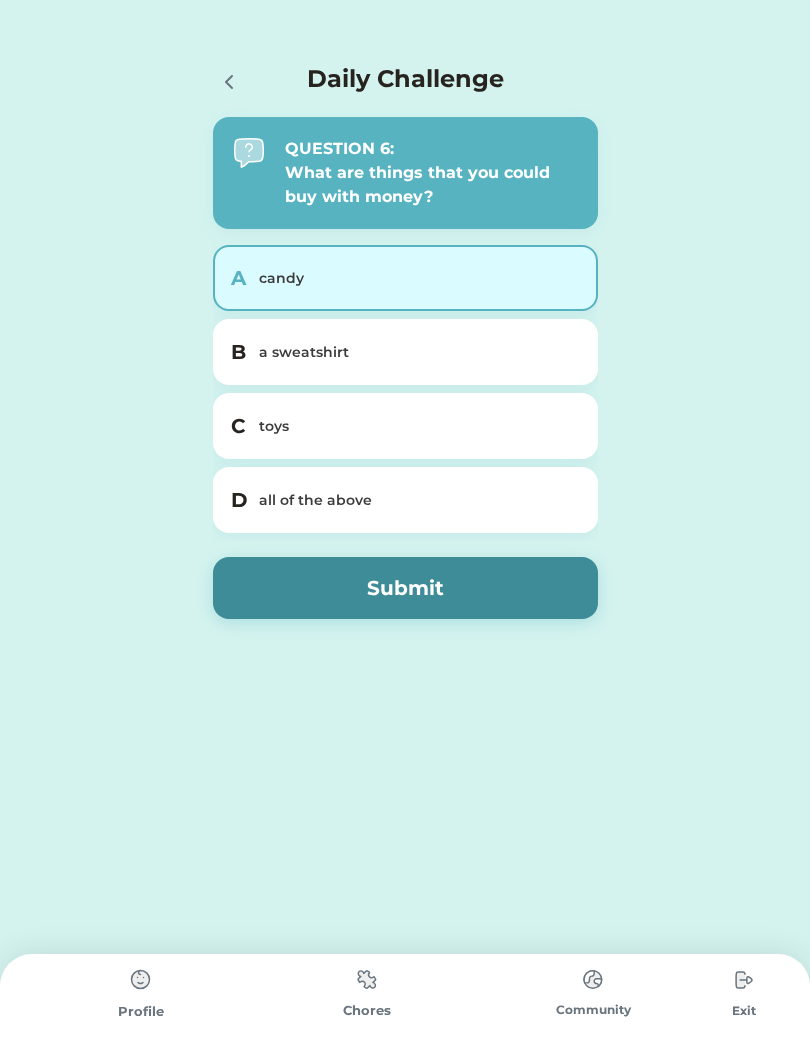 click on "B a sweatshirt" at bounding box center [405, 352] 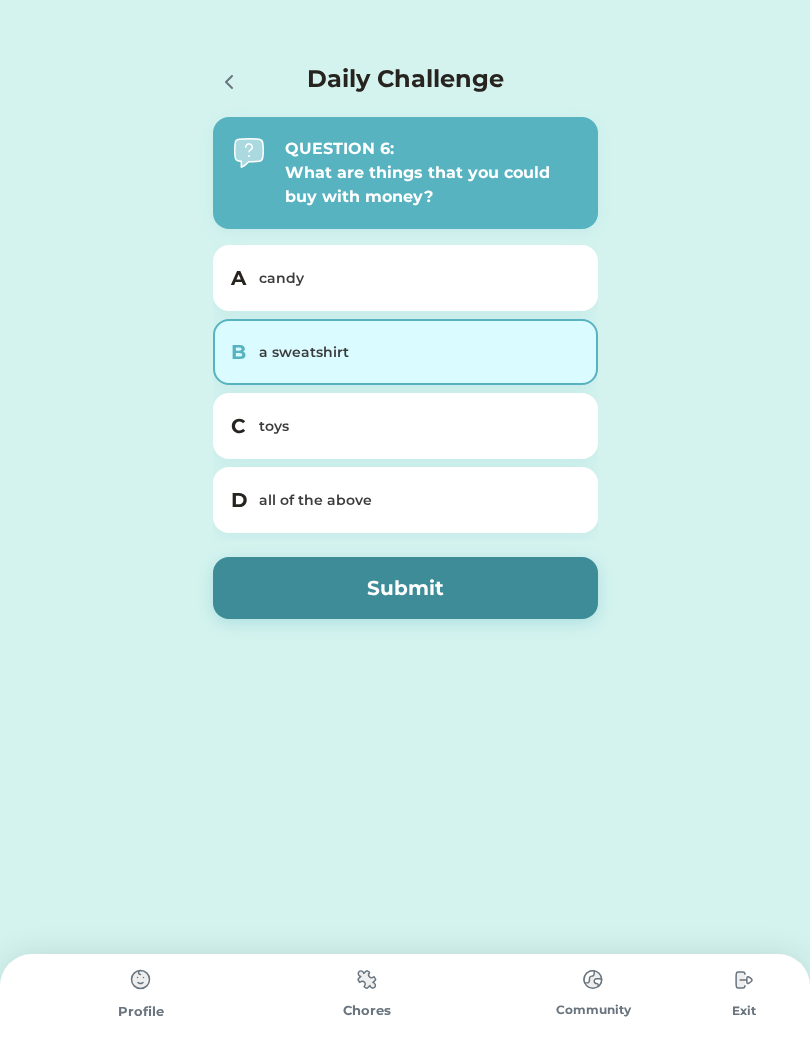 click on "C toys" at bounding box center (405, 426) 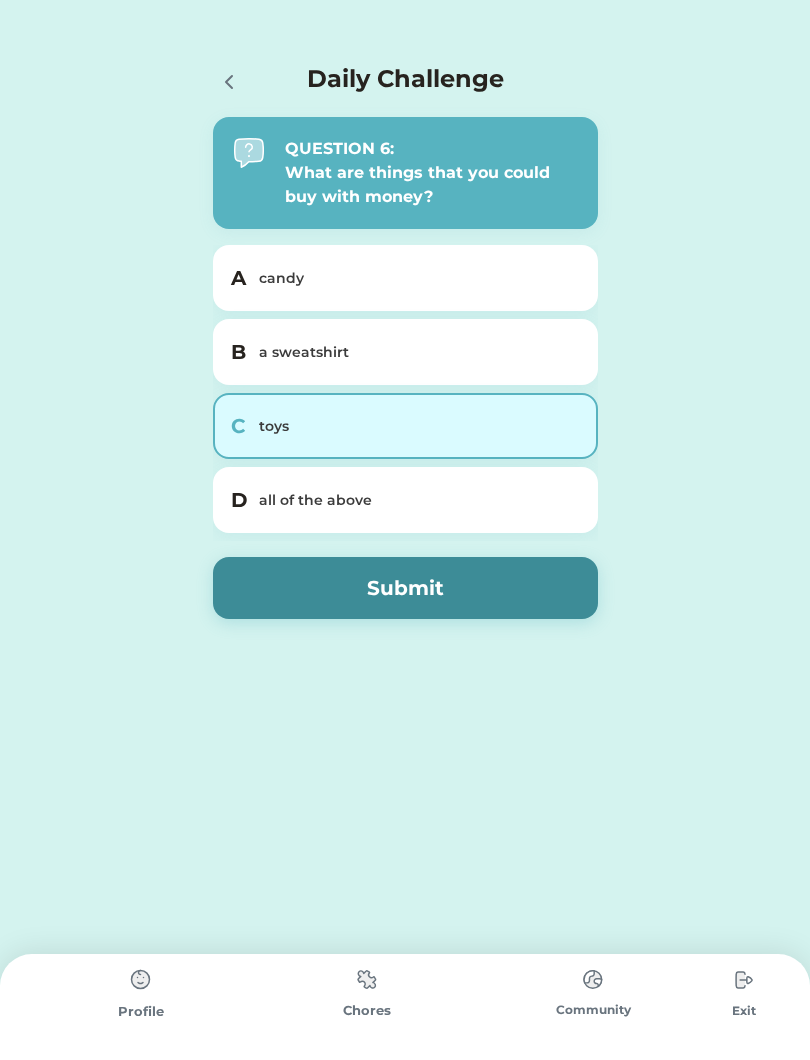 click on "D all of the above" at bounding box center (405, 500) 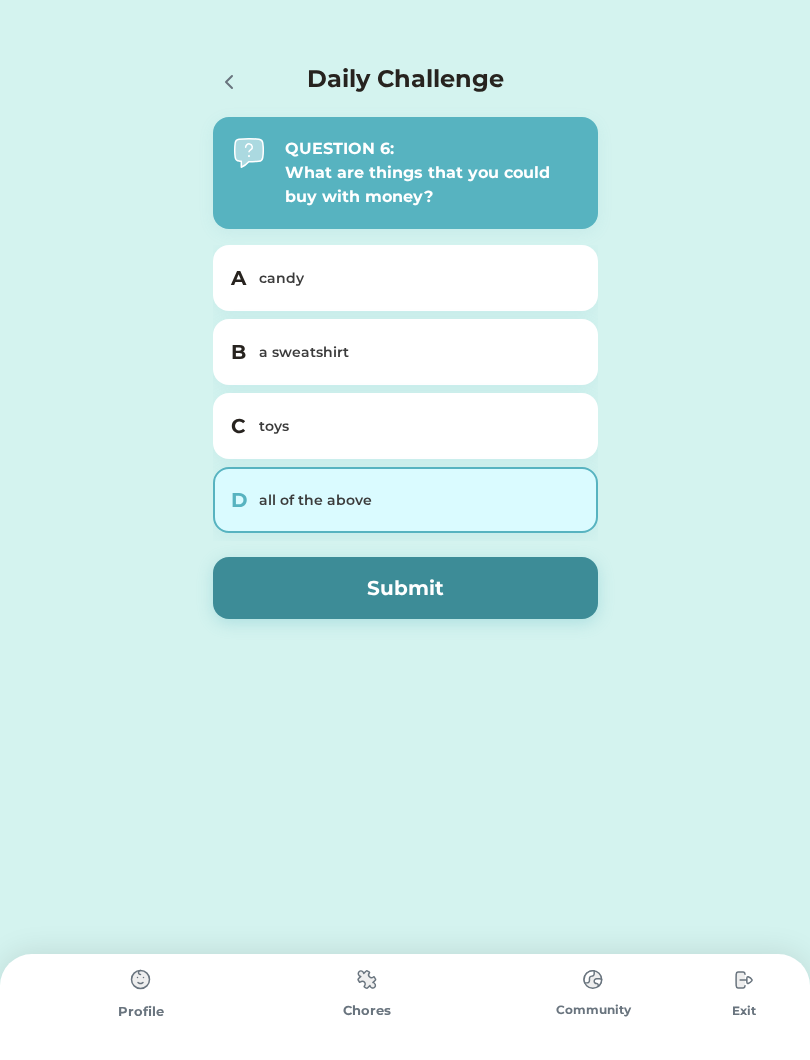 click on "D" at bounding box center [239, 500] 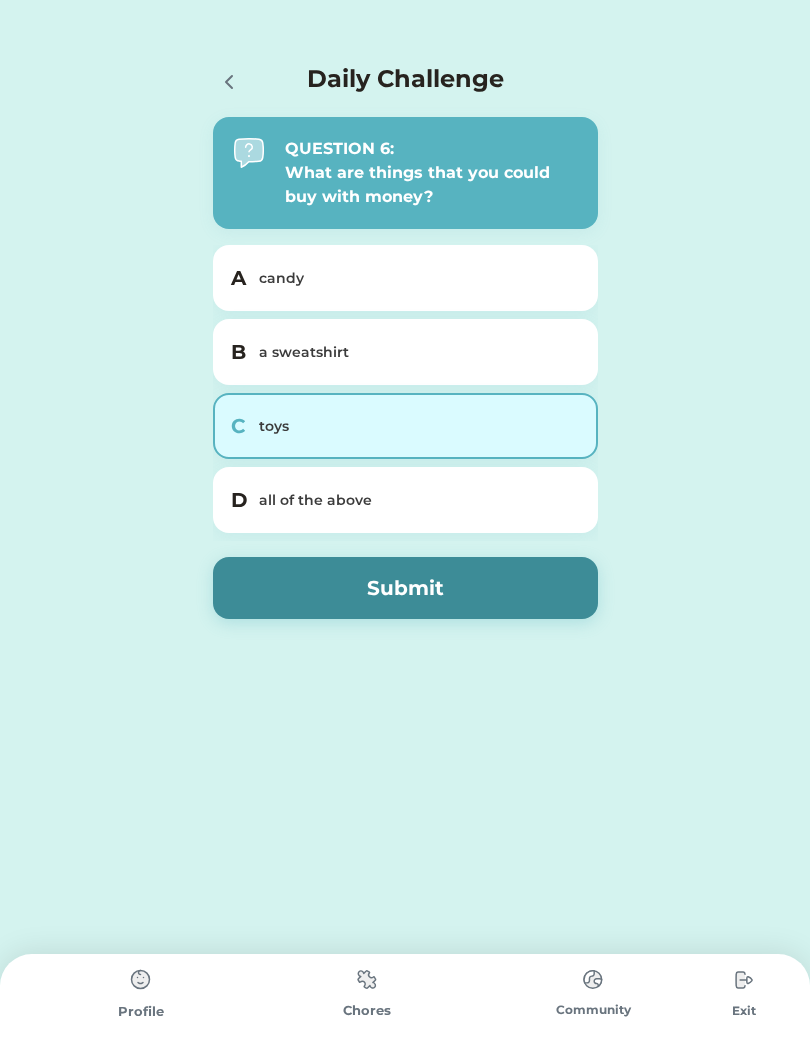 click on "Submit" at bounding box center (405, 588) 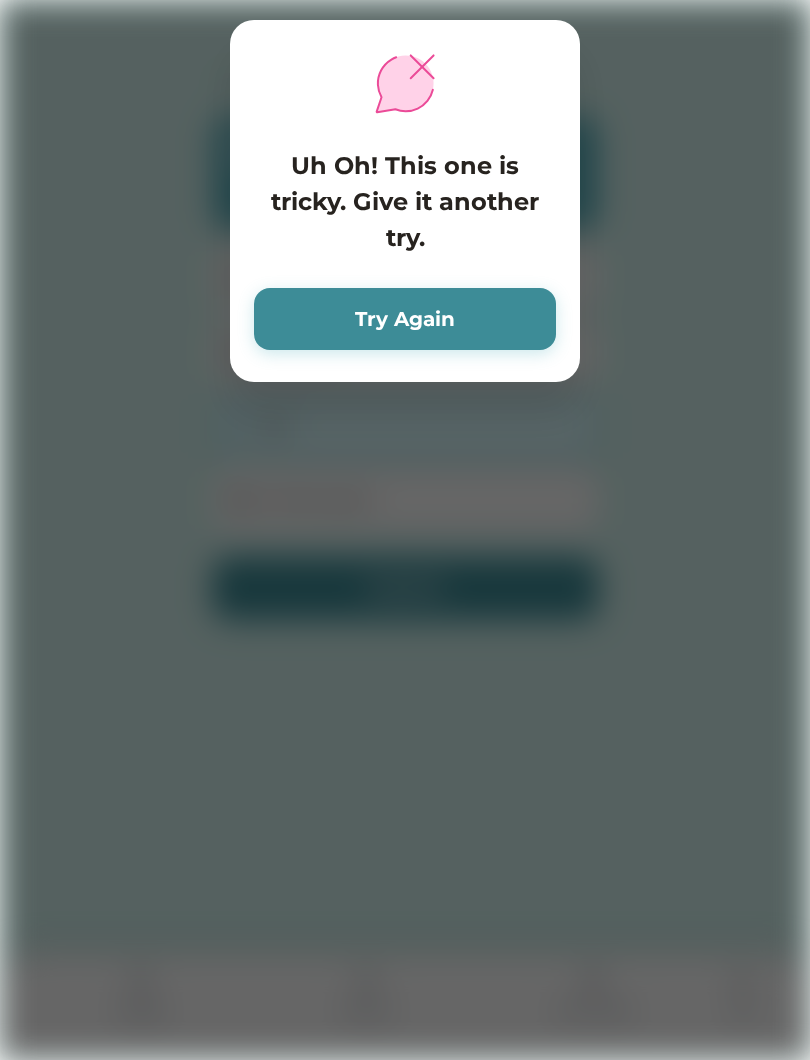 click on "Try Again" at bounding box center (405, 319) 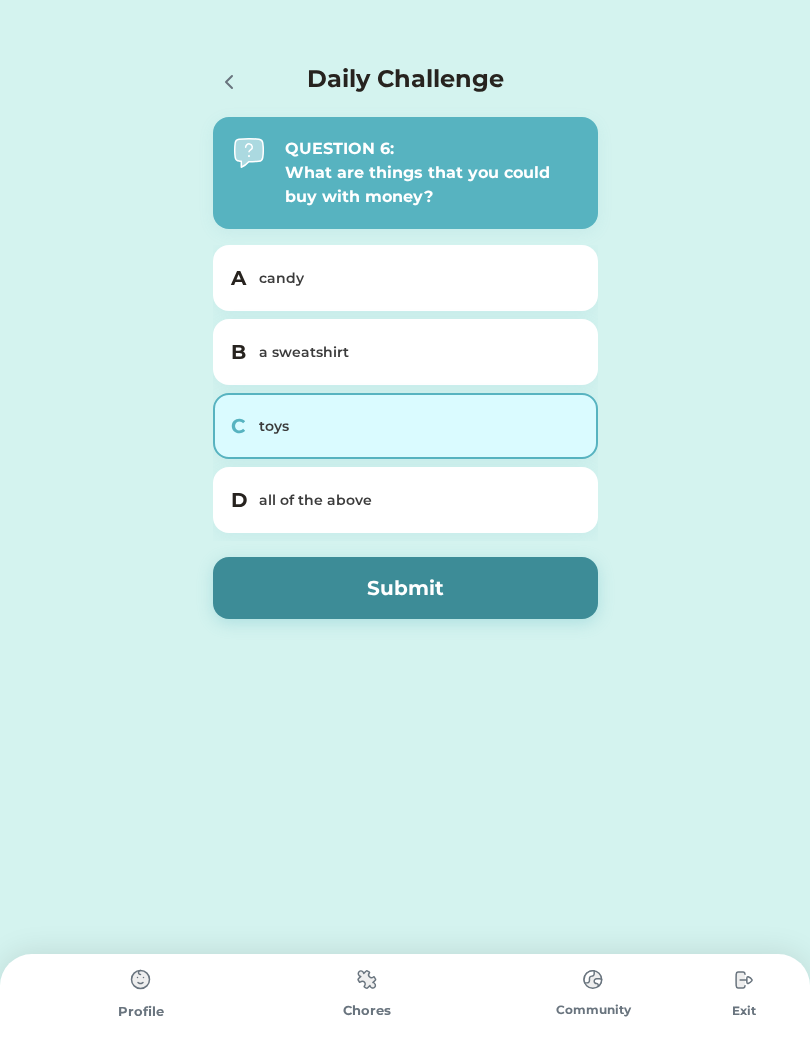 click on "B" at bounding box center [239, 352] 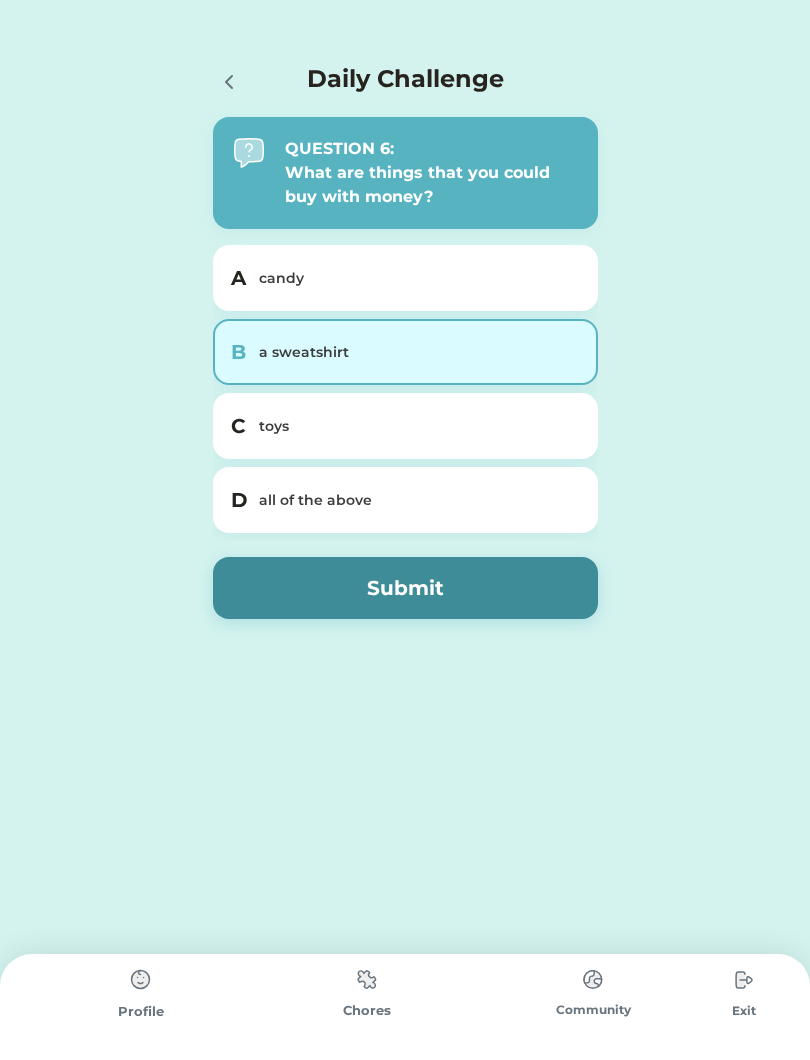 click on "Submit" at bounding box center (405, 588) 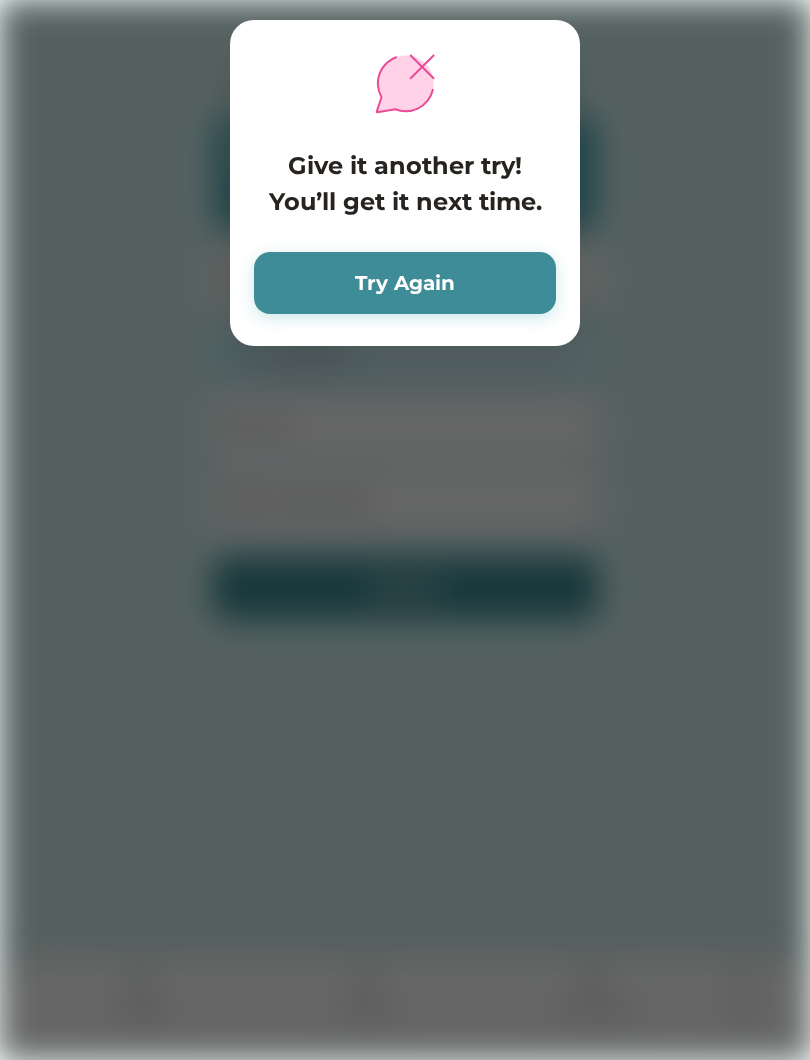 click on "Try Again" at bounding box center [405, 283] 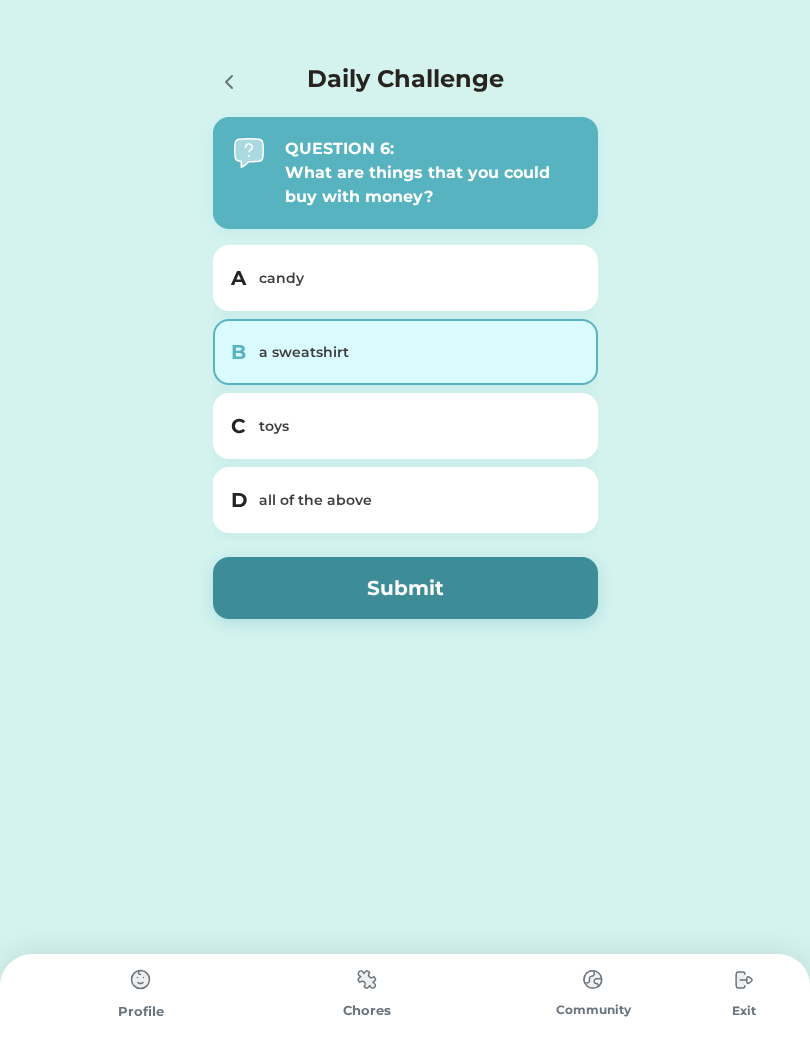 click on "candy" at bounding box center [417, 278] 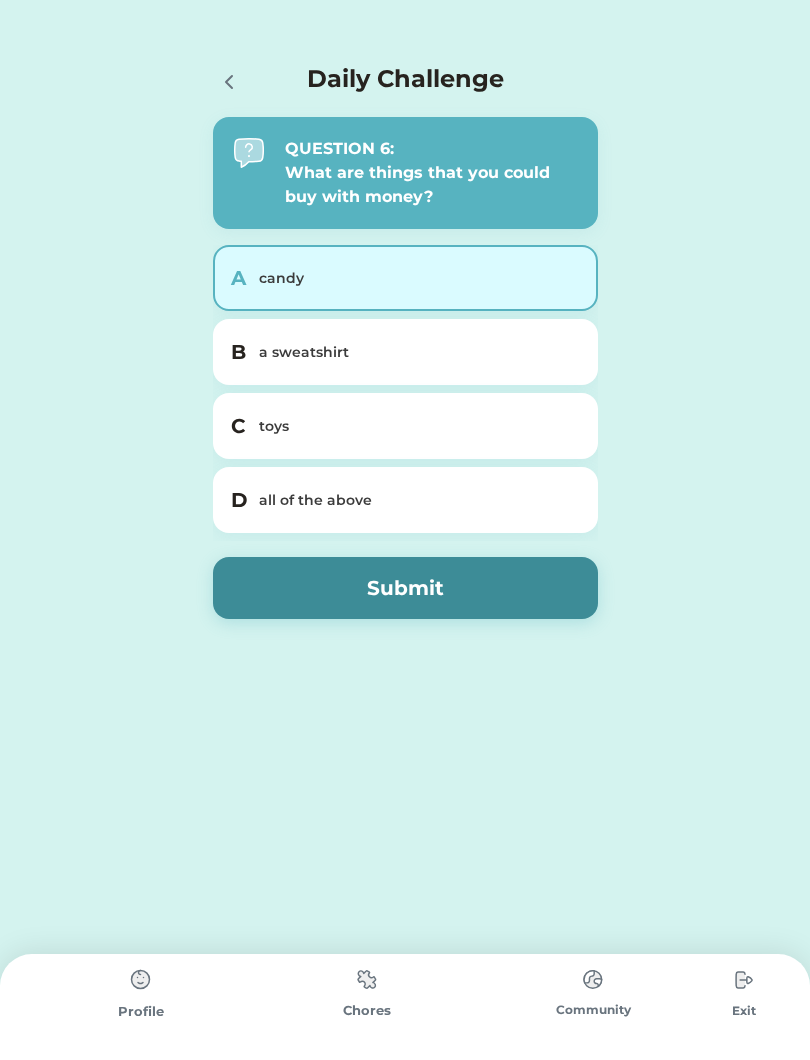click on "Submit" at bounding box center [405, 588] 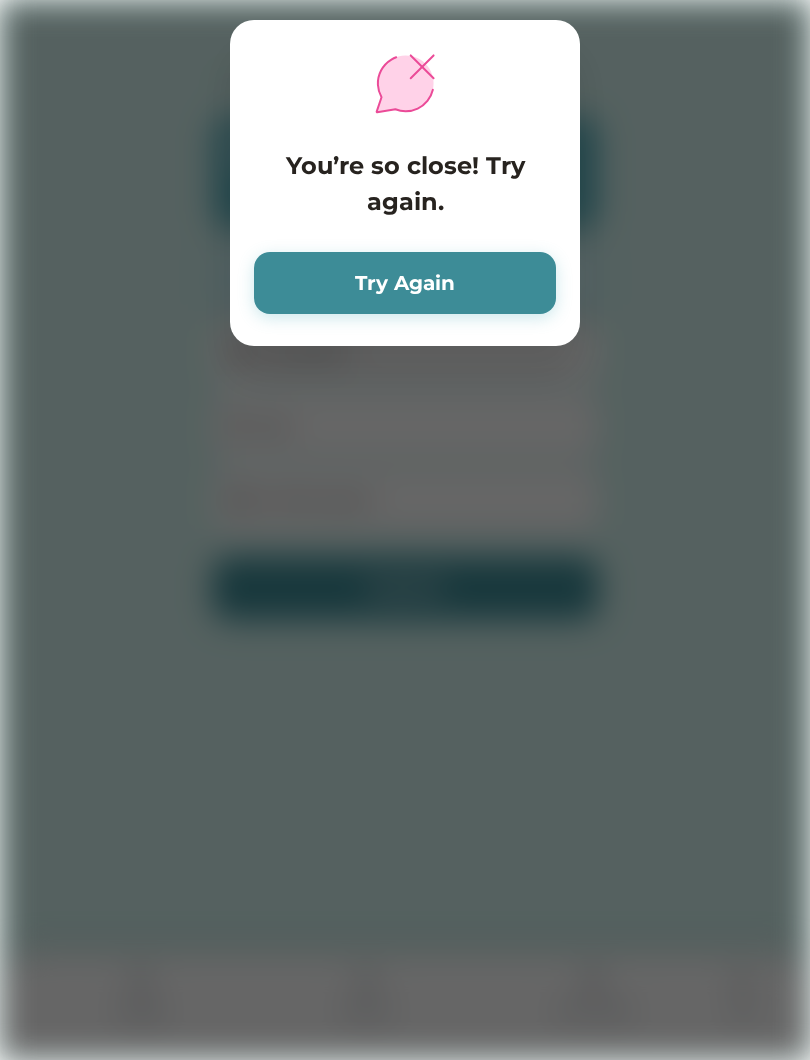 click on "Try Again" at bounding box center (405, 283) 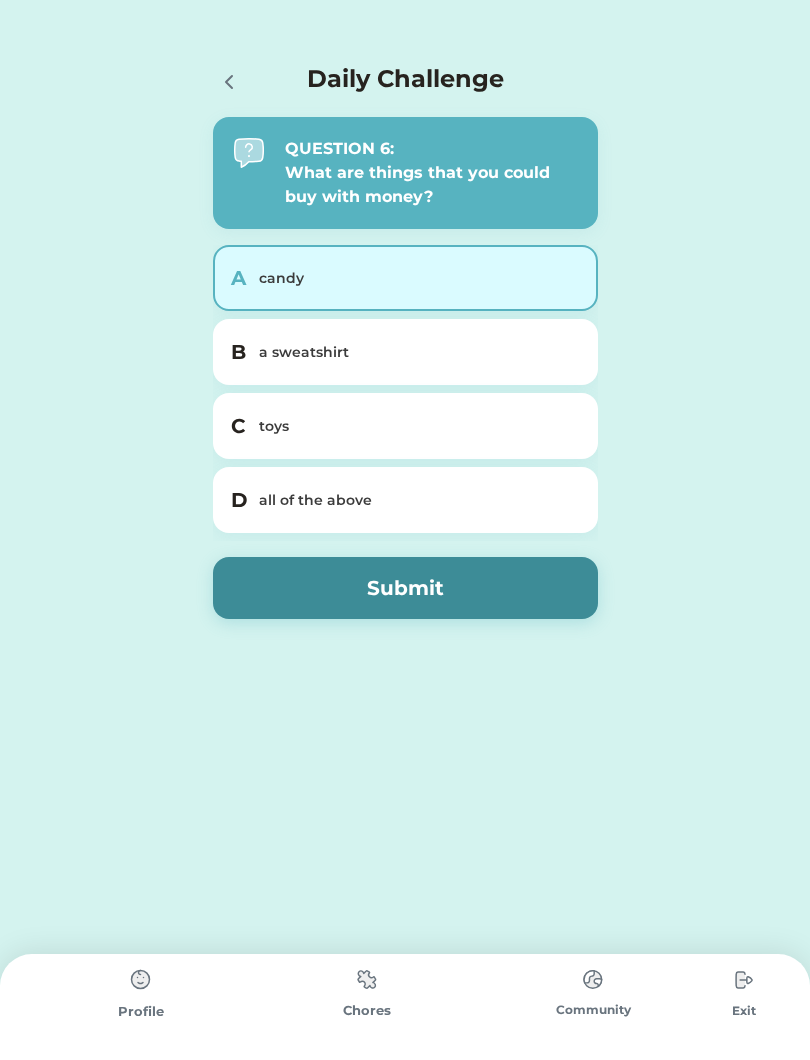 click on "D all of the above" at bounding box center (405, 500) 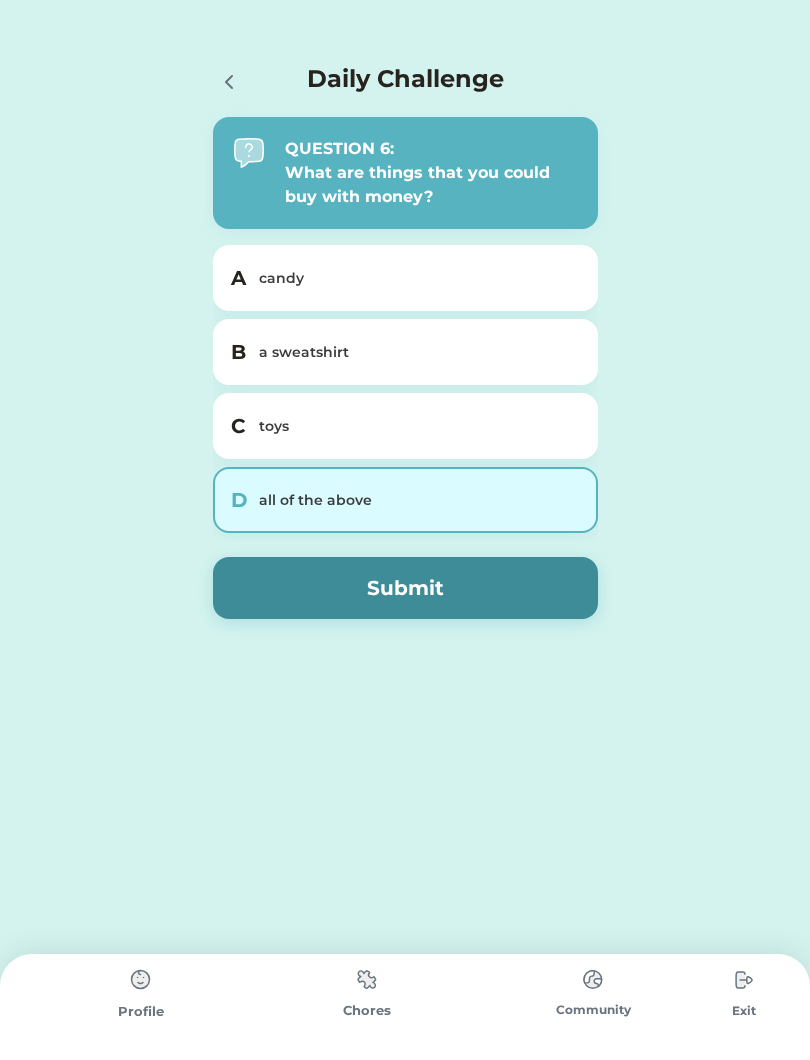 click on "Submit" at bounding box center [405, 588] 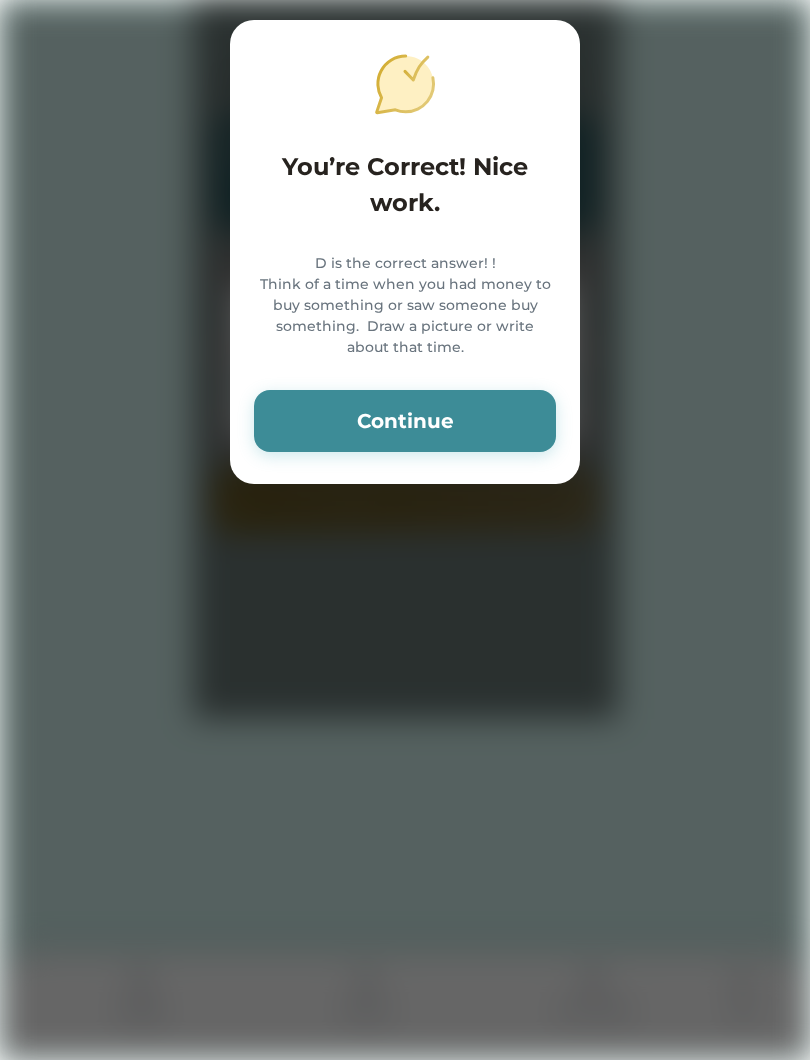 click on "You’re Correct! Nice work. D is the correct answer! !
Think of a time when you had money to buy something or saw someone buy something.  Draw a picture or write about that time. Continue" at bounding box center (405, 252) 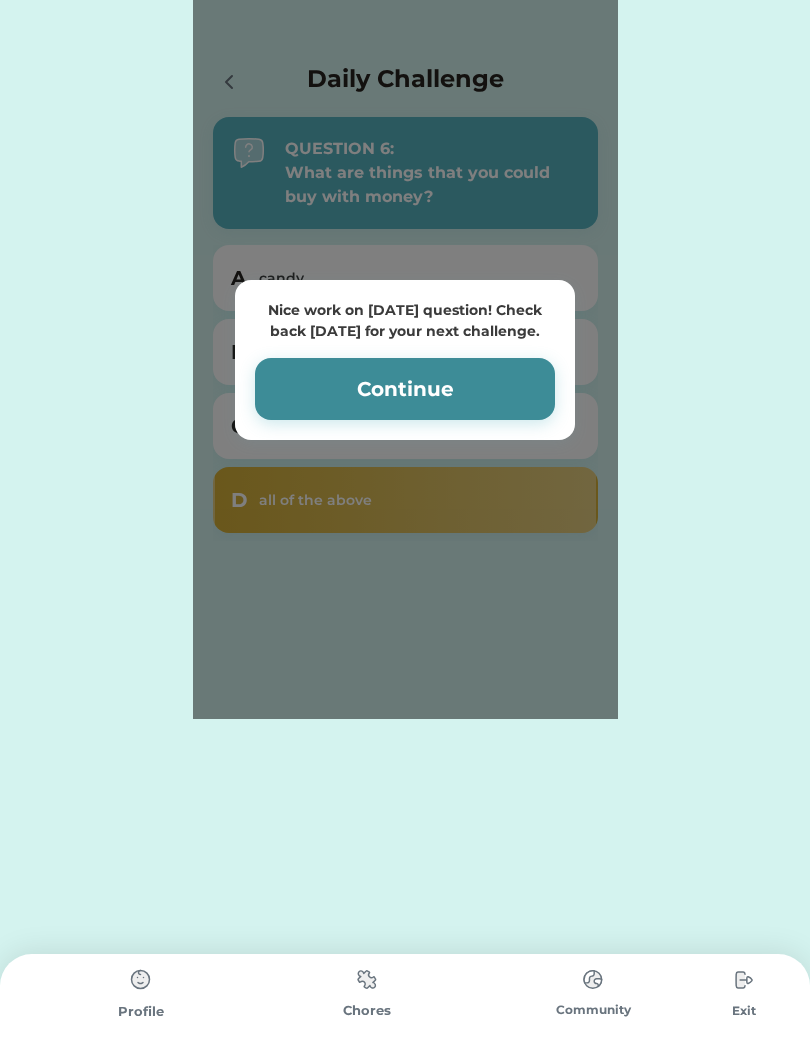 click on "Continue" at bounding box center (405, 389) 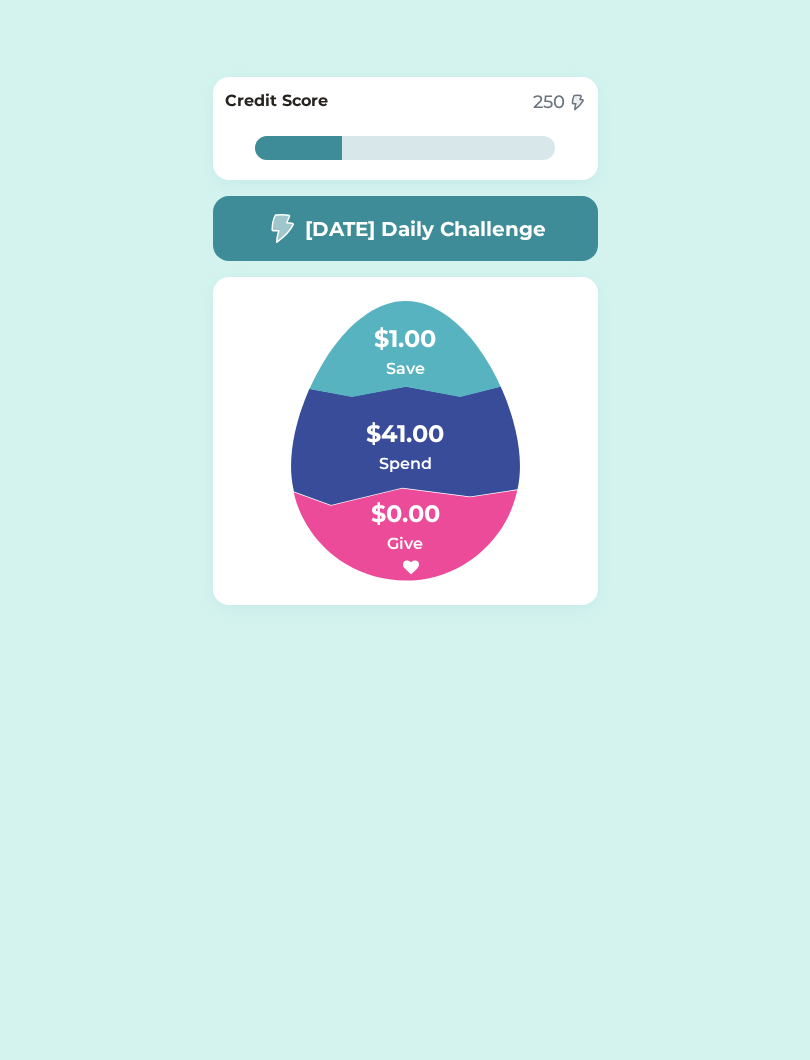 click on "$41.00" at bounding box center [405, 424] 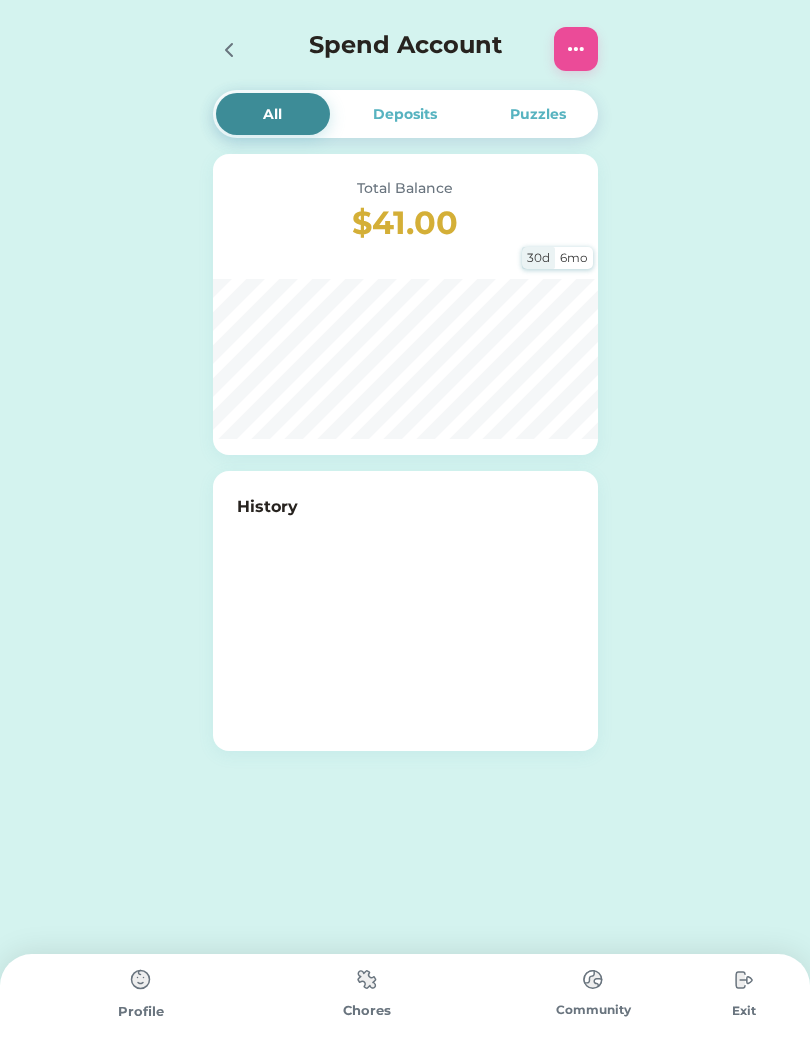 click on "History" at bounding box center [405, 611] 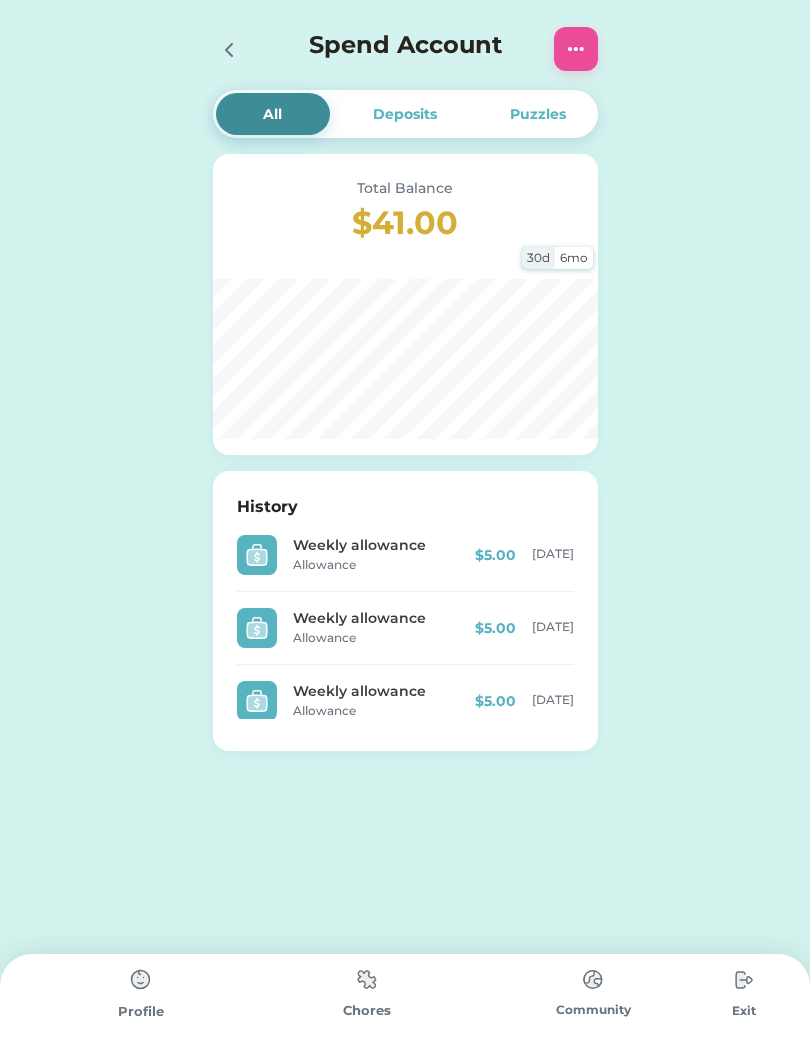 click on "Chores" at bounding box center (367, 1011) 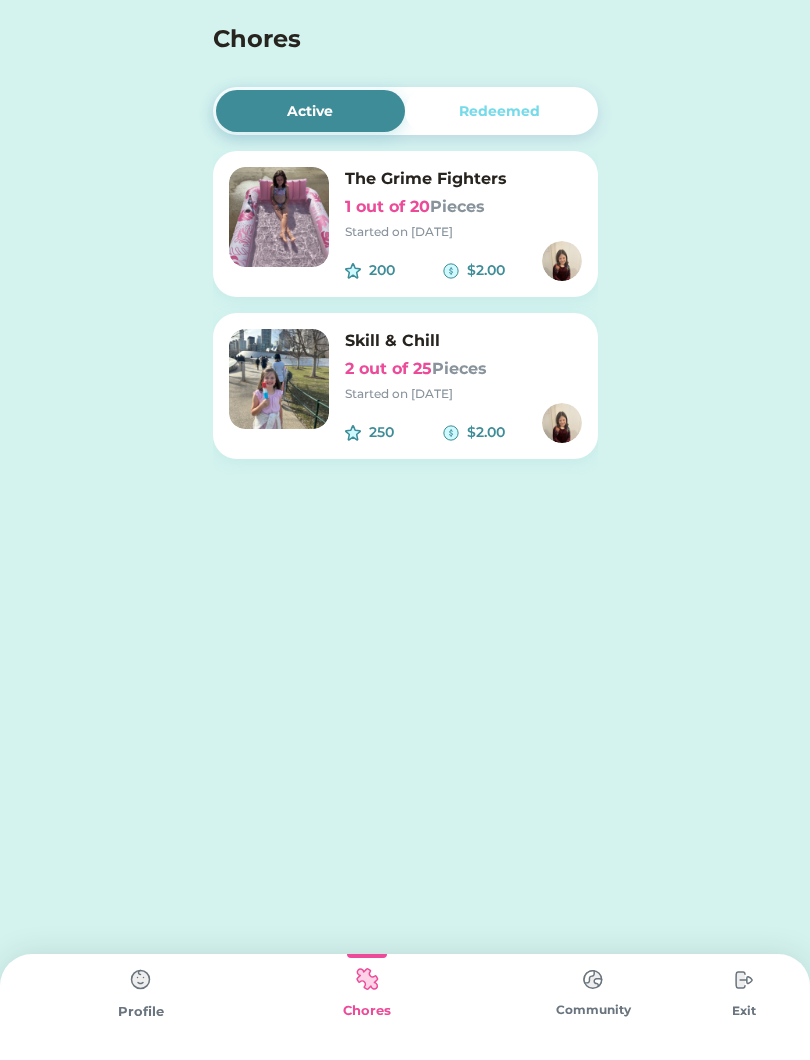 click on "Community" at bounding box center (593, 1007) 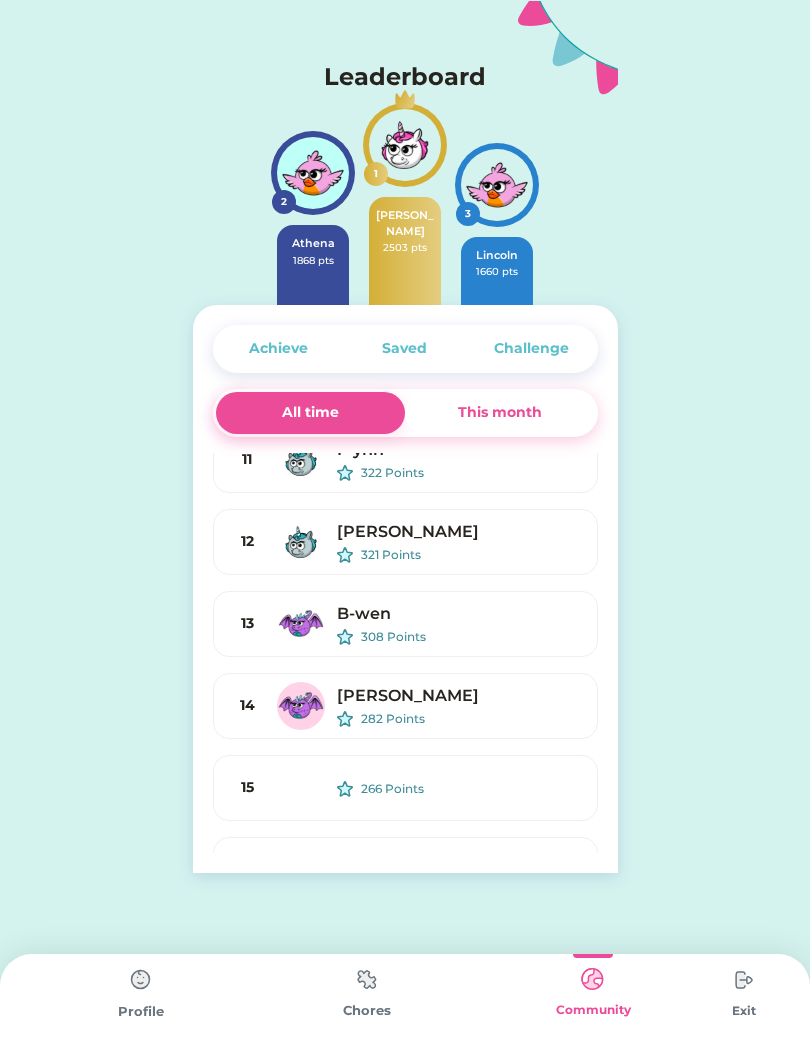 scroll, scrollTop: 504, scrollLeft: 0, axis: vertical 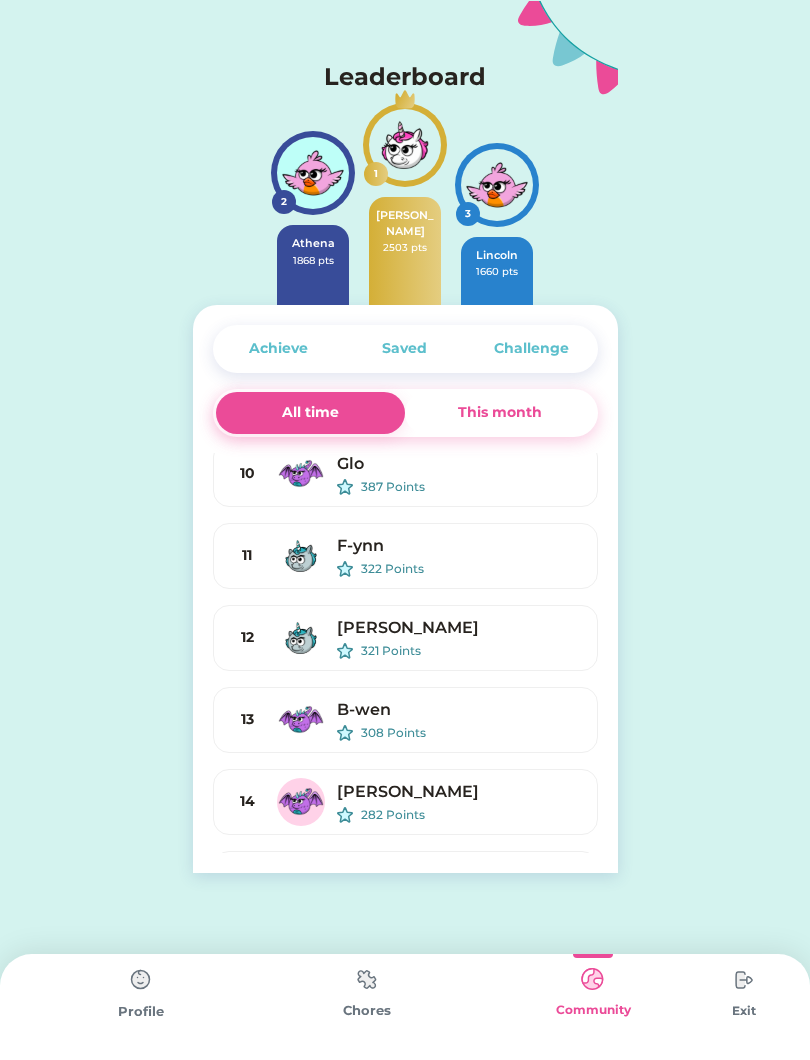 click on "This month" at bounding box center [500, 413] 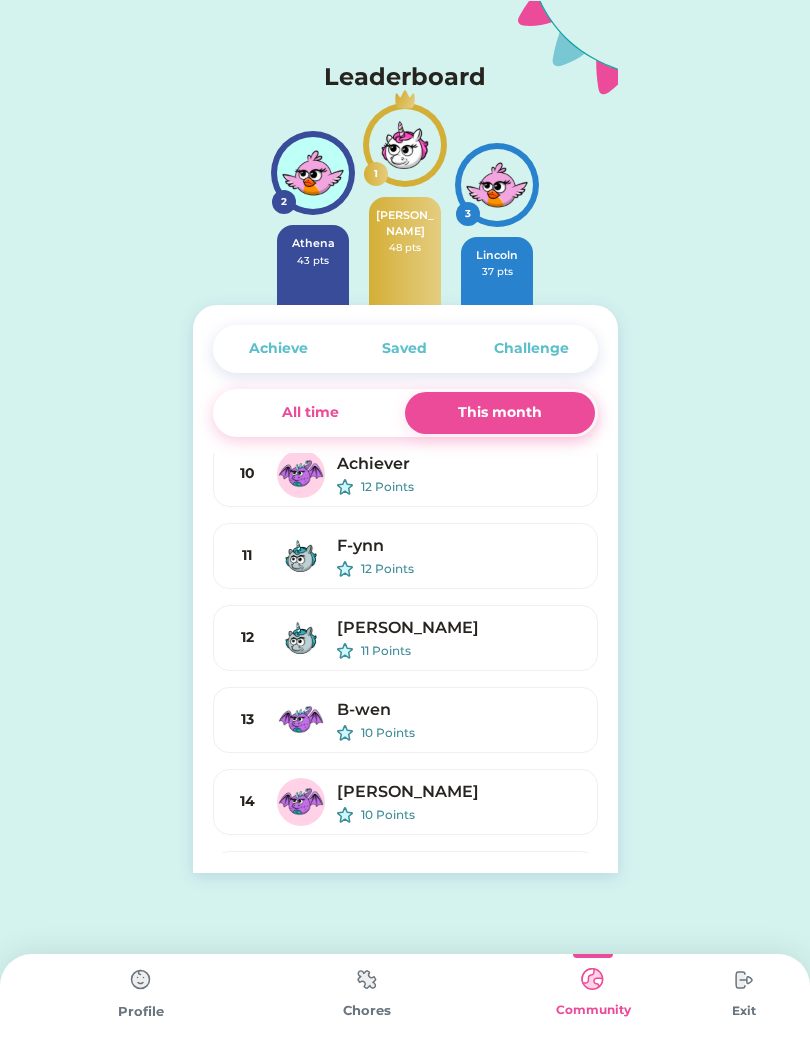 click on "This month" at bounding box center [500, 413] 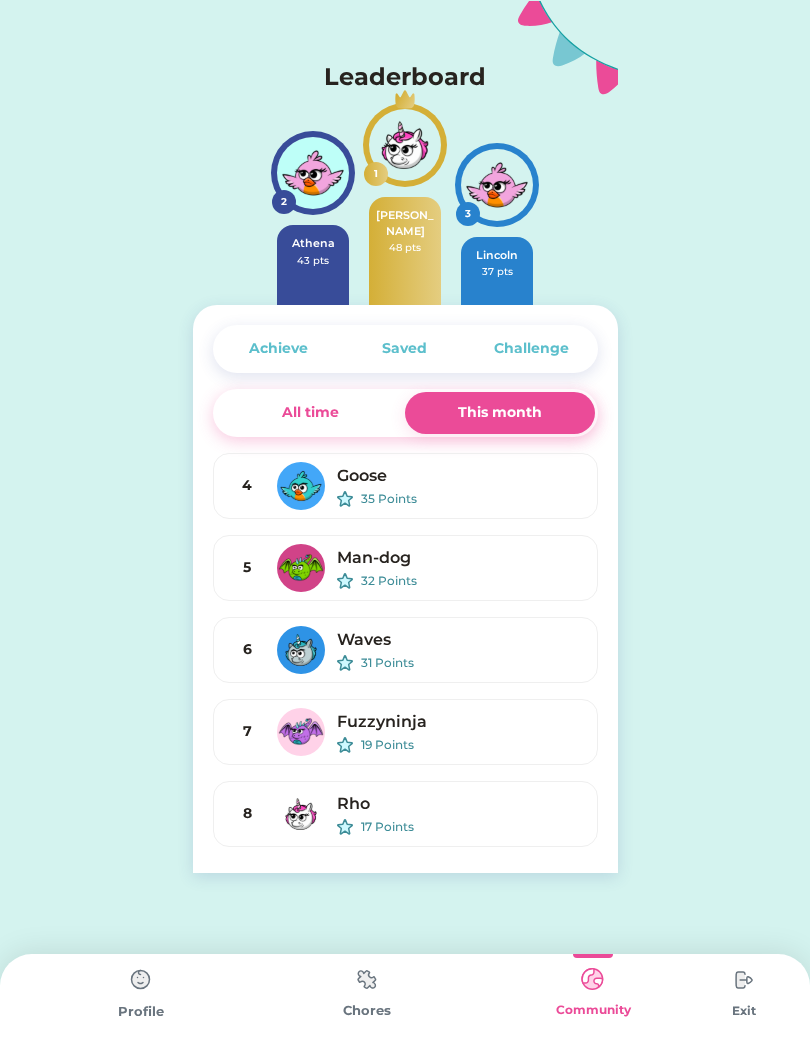 scroll, scrollTop: 0, scrollLeft: 0, axis: both 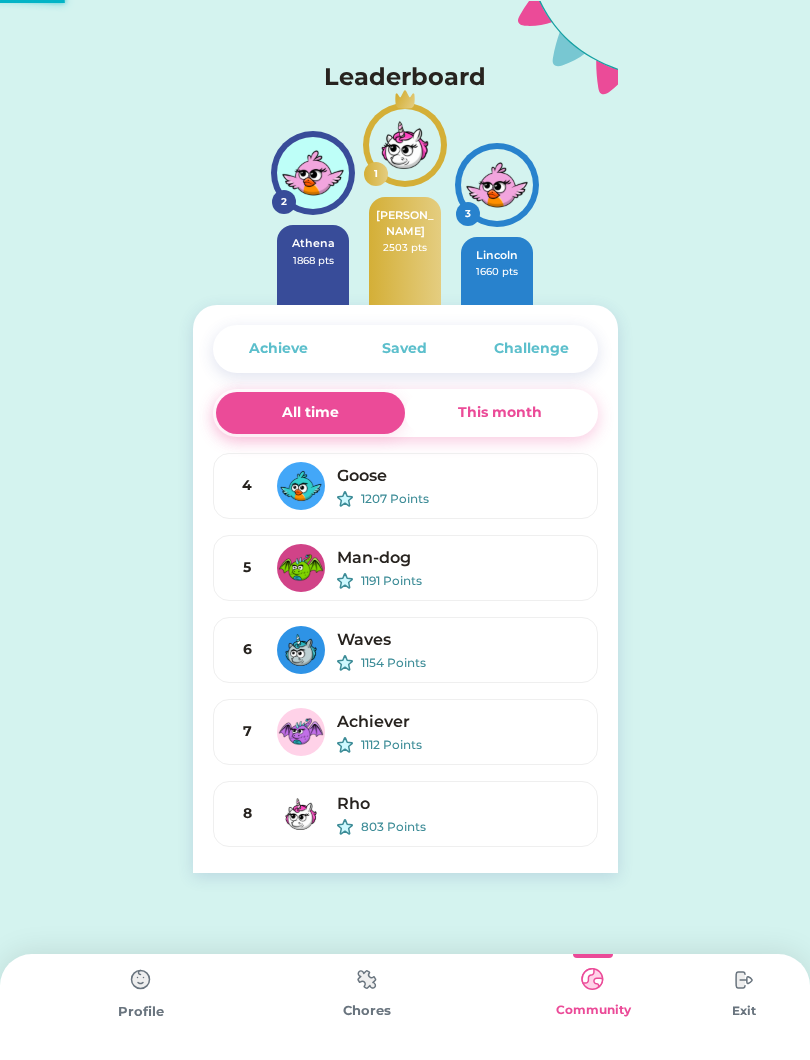 click on "Achieve Saved Challenge All time This month 4 Goose 1207 Points 5 Man-dog 1191 Points 6  Waves 1154 Points 7 Achiever 1112 Points 8 Rho 803 Points 9 LilyGrace  465 Points 10 Glo 387 Points 11 F-ynn 322 Points 12 [PERSON_NAME] 321 Points 13 B-wen 308 Points 14 [PERSON_NAME] 282 Points 15 [PERSON_NAME] 266 Points 16 Gav 254 Points 17 Twilight Sparkle 240 Points 18 Fuzzyninja 227 Points 19 [PERSON_NAME] 222 Points 20 Imaan 207 Points 21 [PERSON_NAME] 203 Points 22 [PERSON_NAME] 192 Points 23 [PERSON_NAME] 190 Points 24 Niknaks 187 Points 25 Cha Cha 187 Points 26 [PERSON_NAME] 187 Points 27 [PERSON_NAME] 182 Points 28 River 182 Points 29 Cam 180 Points 30 [PERSON_NAME] 174 Points 31 Mils 173 Points 32 Veldskoen 171 Points 33 Max 162 Points 34 [PERSON_NAME] 162 Points 35 [PERSON_NAME] 159 Points 36 [PERSON_NAME]  151 Points 37 PG 150 Points 38 [PERSON_NAME] 149 Points 39 Bredzio 149 Points 40 [PERSON_NAME]  148 Points 41 Sam23 139 Points 42 [PERSON_NAME] 137 Points 43 Thea 134 Points 44 [PERSON_NAME] 133 Points 45 [PERSON_NAME] 130 Points 46 [PERSON_NAME]  129 Points 47 [PERSON_NAME] 128 Points 48 Suzyq 126 Points 49 [PERSON_NAME] 125 Points 50 [PERSON_NAME] 125 Points 51 [PERSON_NAME] 52 ECW" at bounding box center (405, 589) 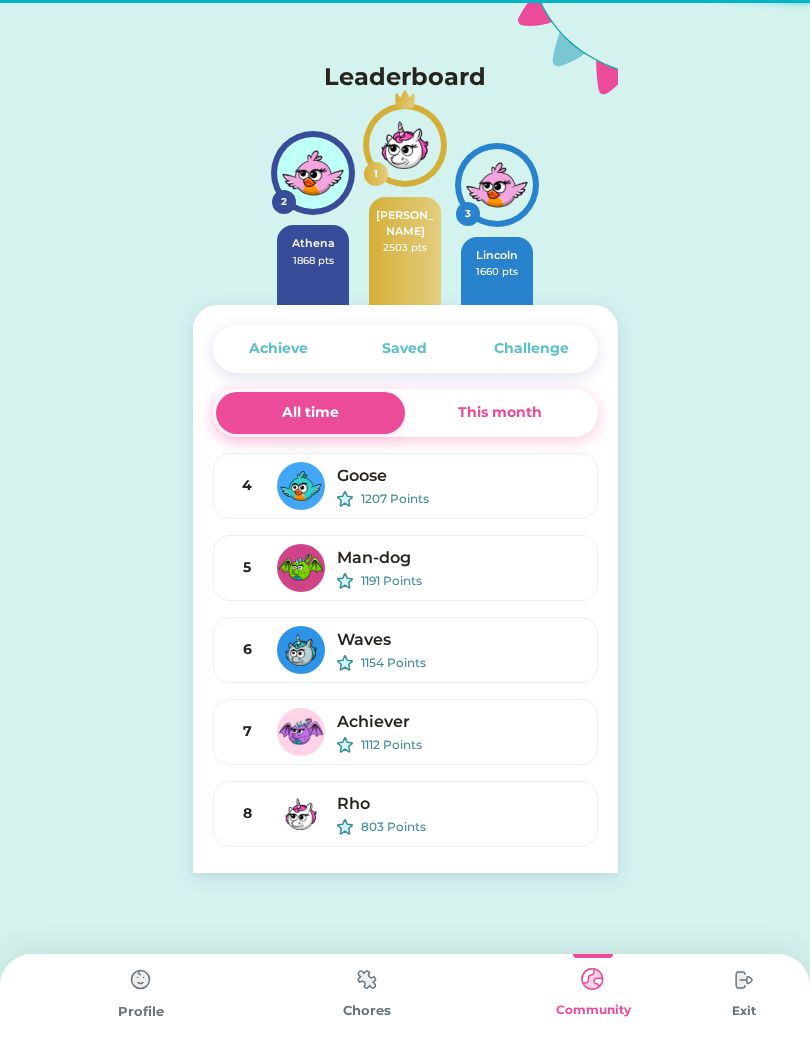 click on "4 Goose 1207 Points" at bounding box center [405, 486] 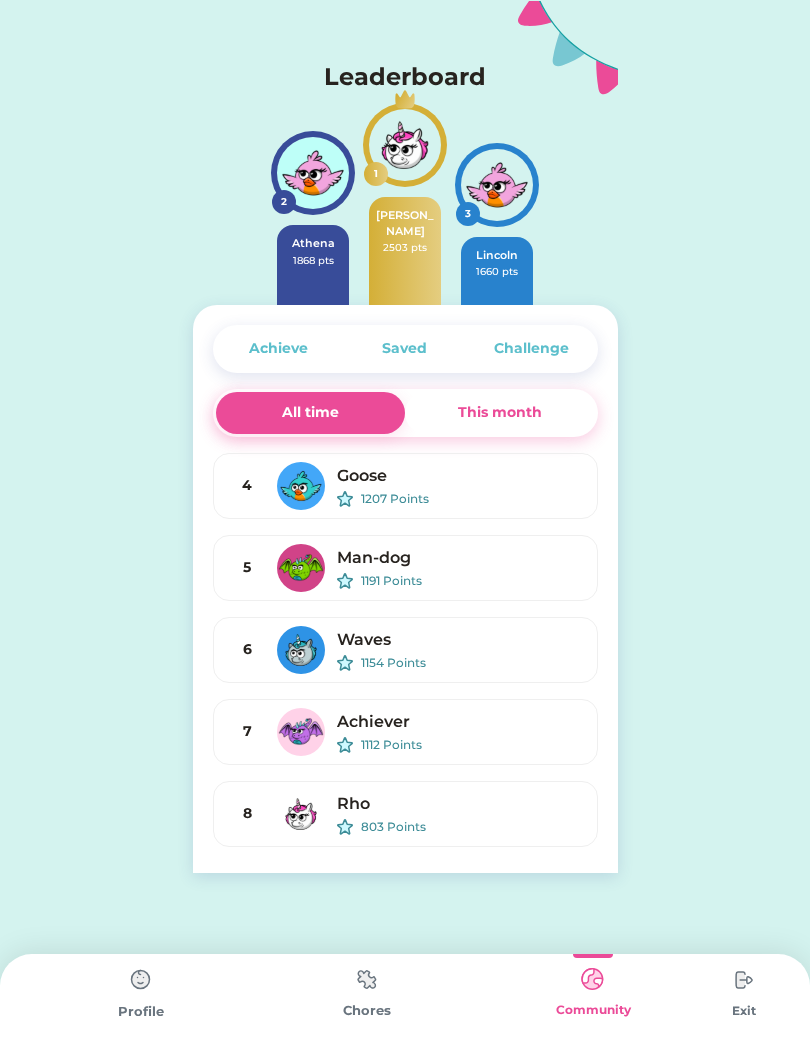 click on "This month" at bounding box center (500, 412) 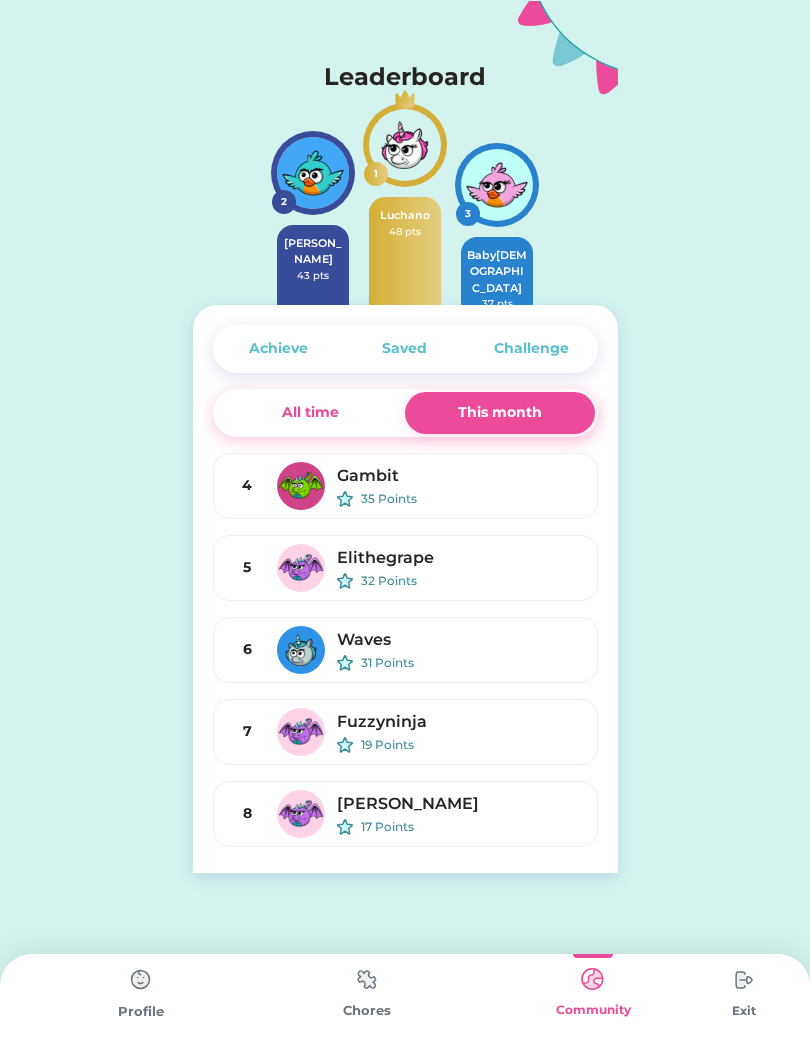 click on "4 Gambit 35 Points" at bounding box center (405, 486) 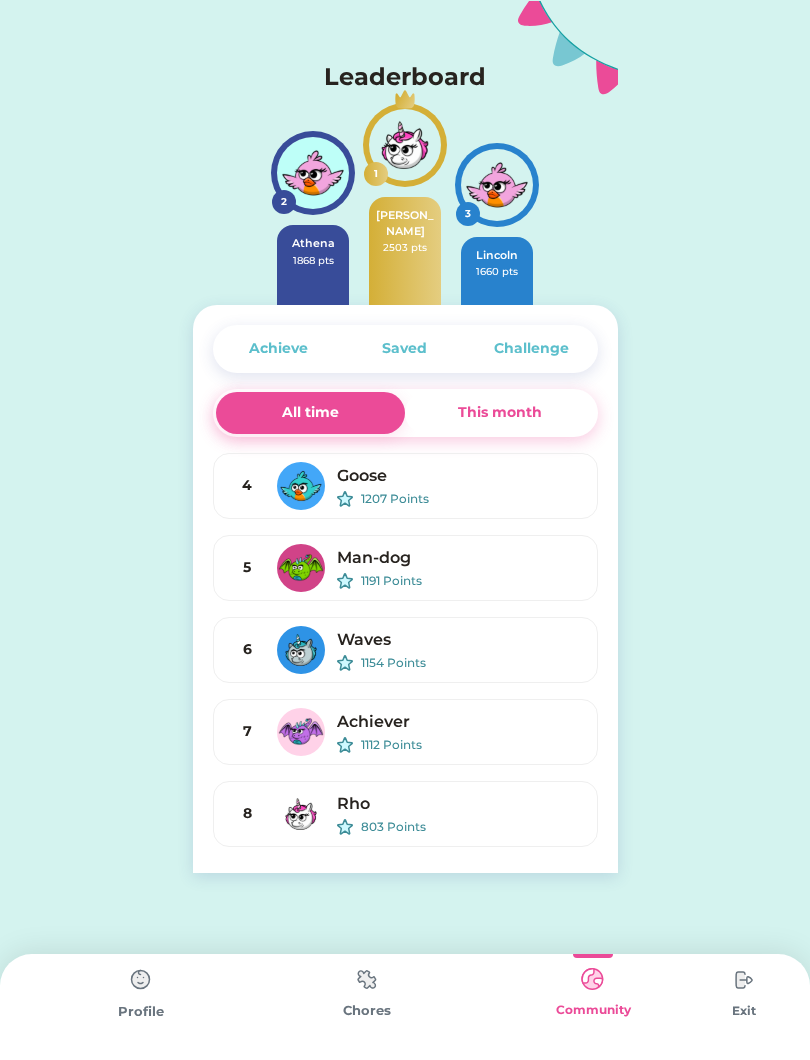 click on "This month" at bounding box center [500, 413] 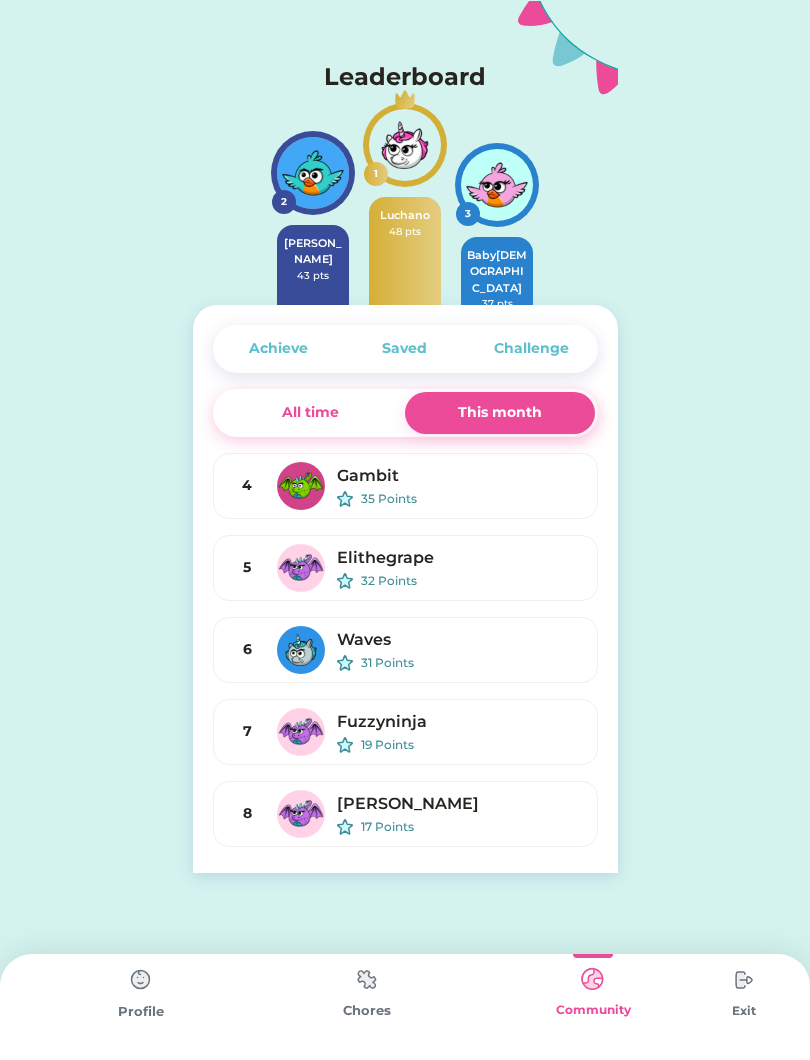 click on "All time" at bounding box center [311, 413] 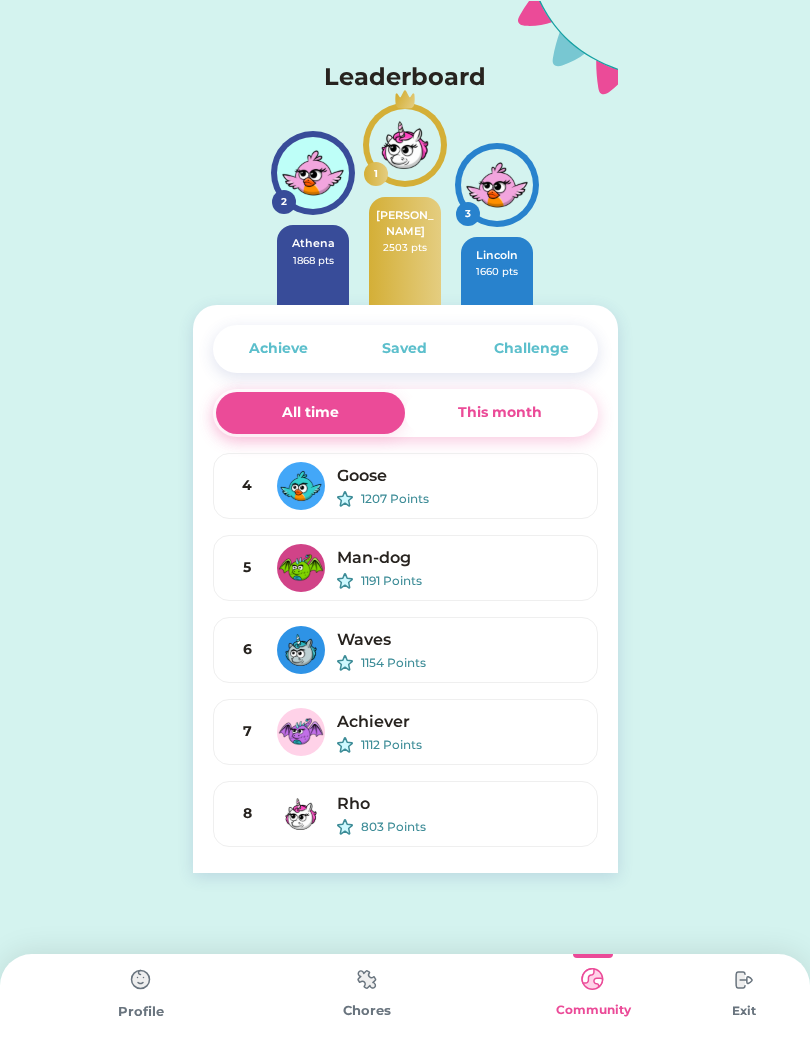 click on "This month" at bounding box center (500, 413) 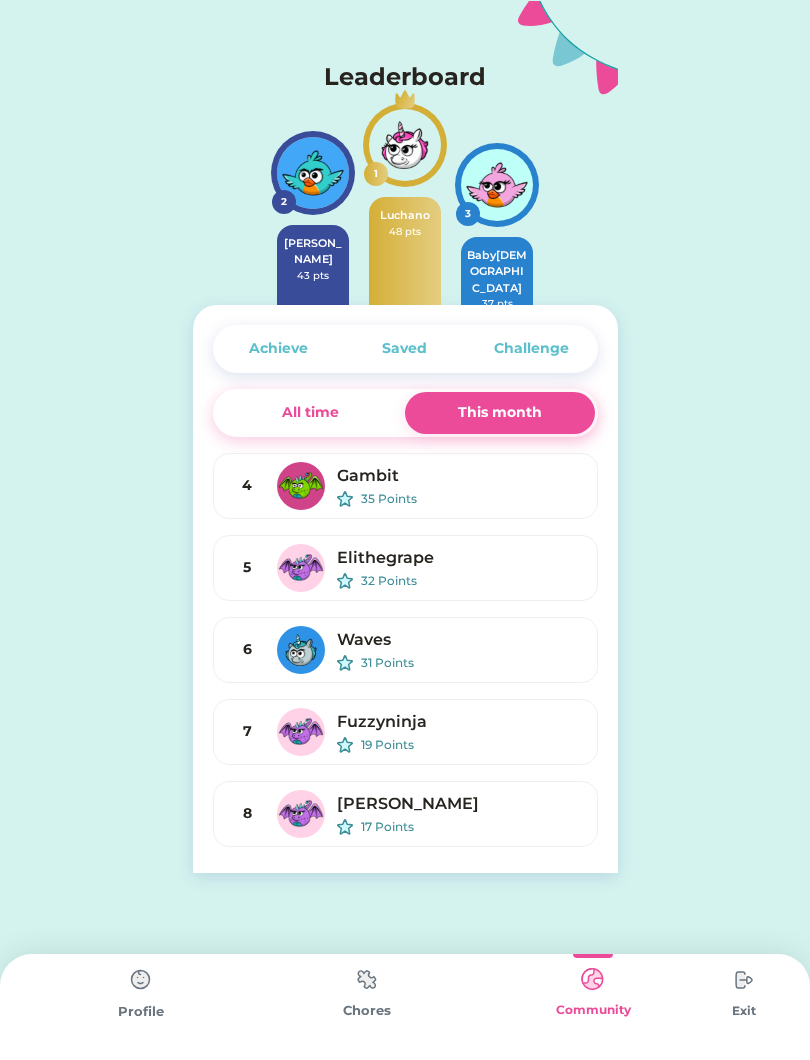 click on "4" at bounding box center [247, 485] 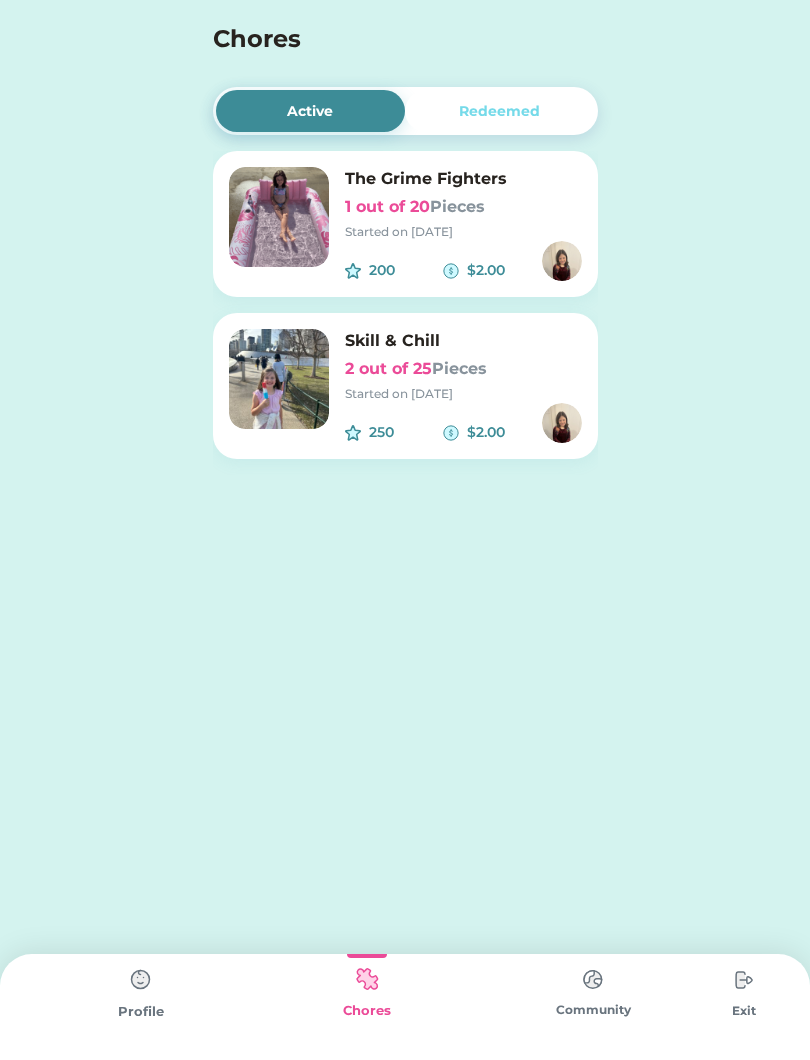 click on "Chores" at bounding box center [367, 1007] 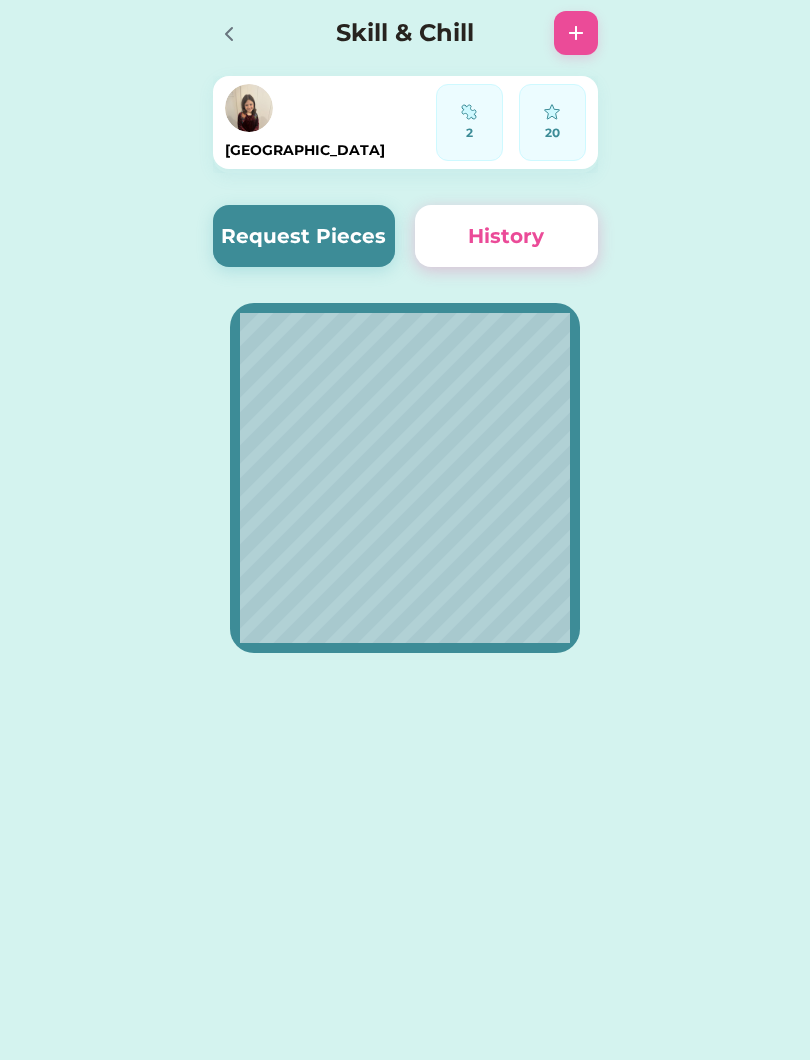 click on "Request Pieces" at bounding box center [304, 236] 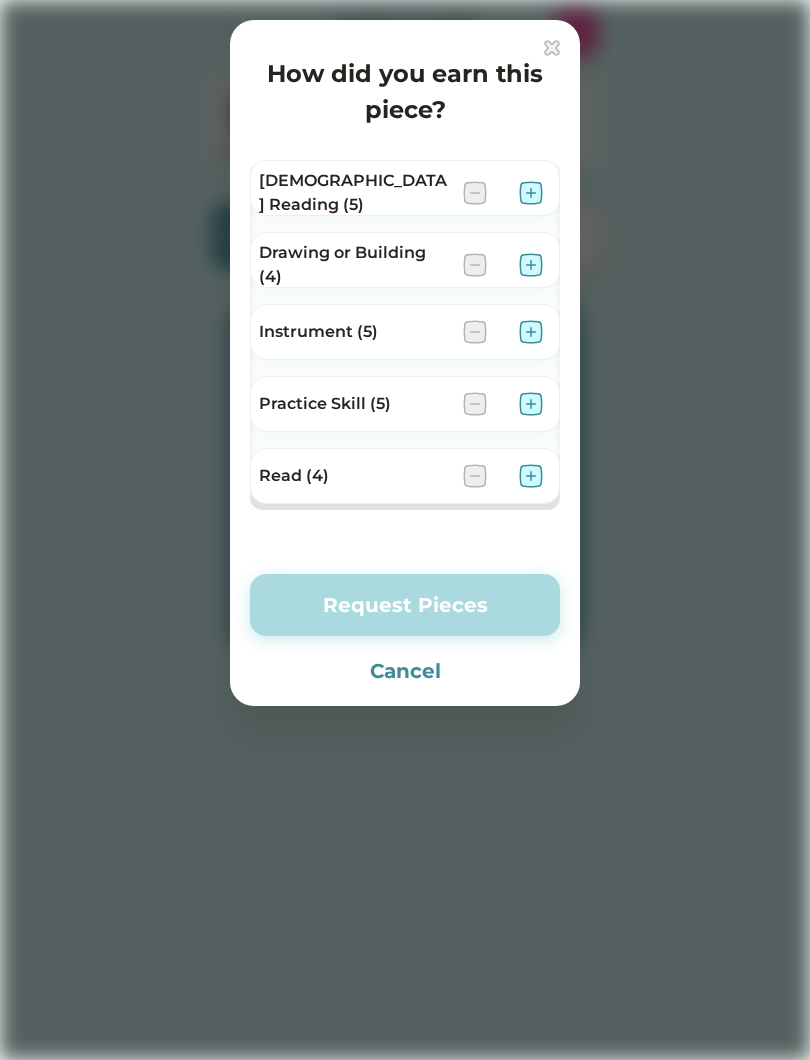 click on "Drawing or Building (4)" at bounding box center [353, 265] 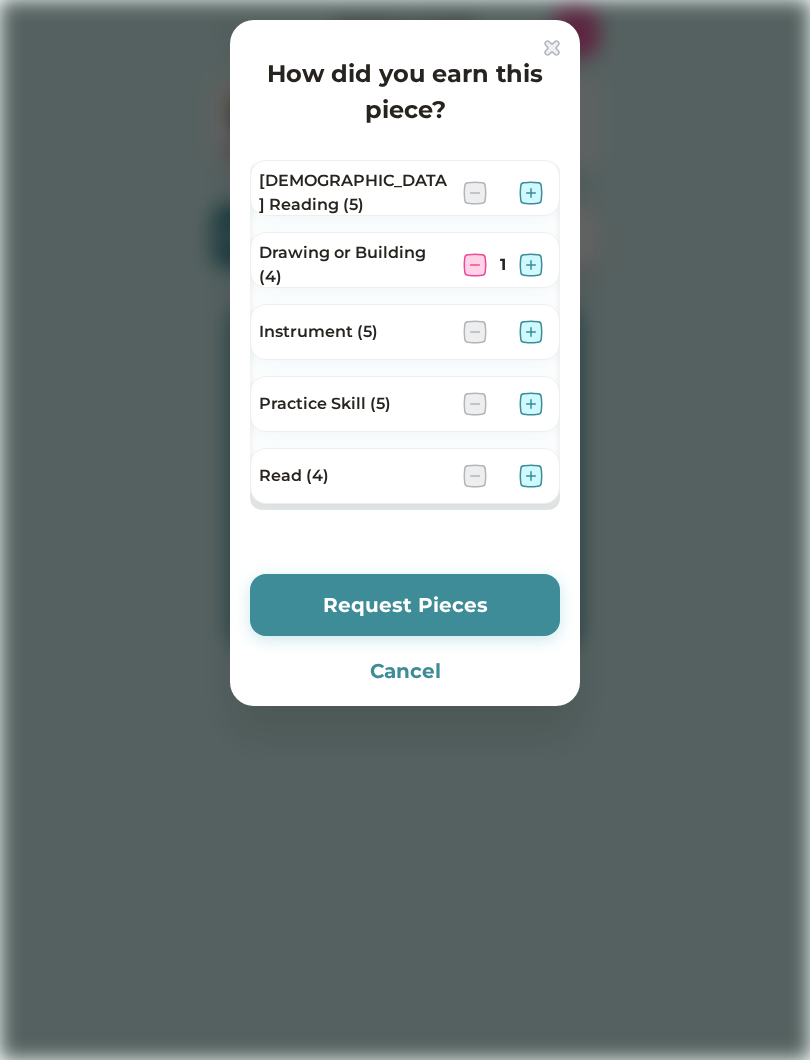 click on "Drawing or Building (4)" at bounding box center [353, 265] 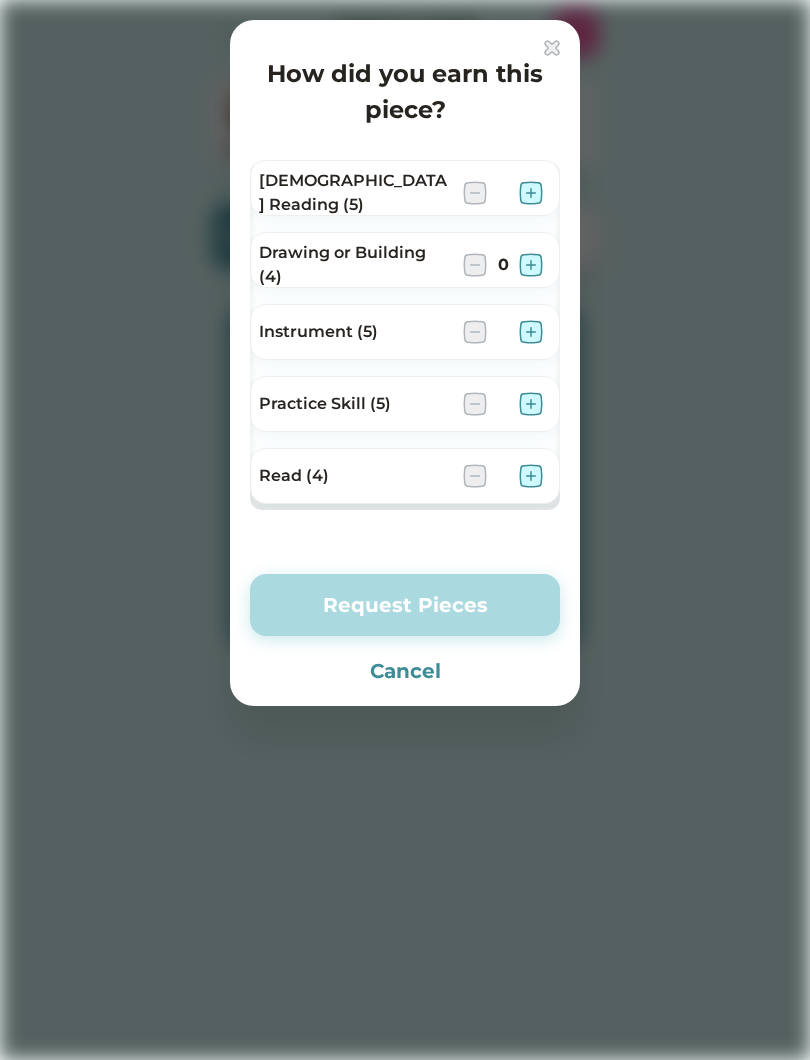 click on "Drawing or Building (4)" at bounding box center (353, 265) 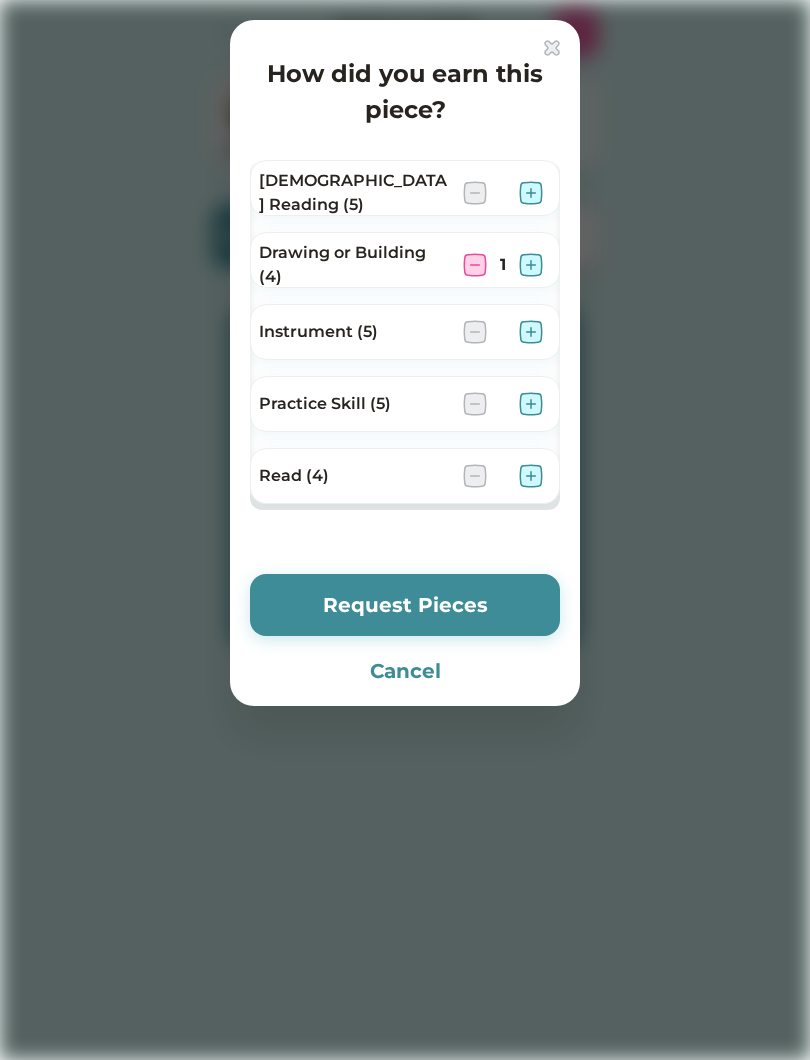 click at bounding box center [531, 265] 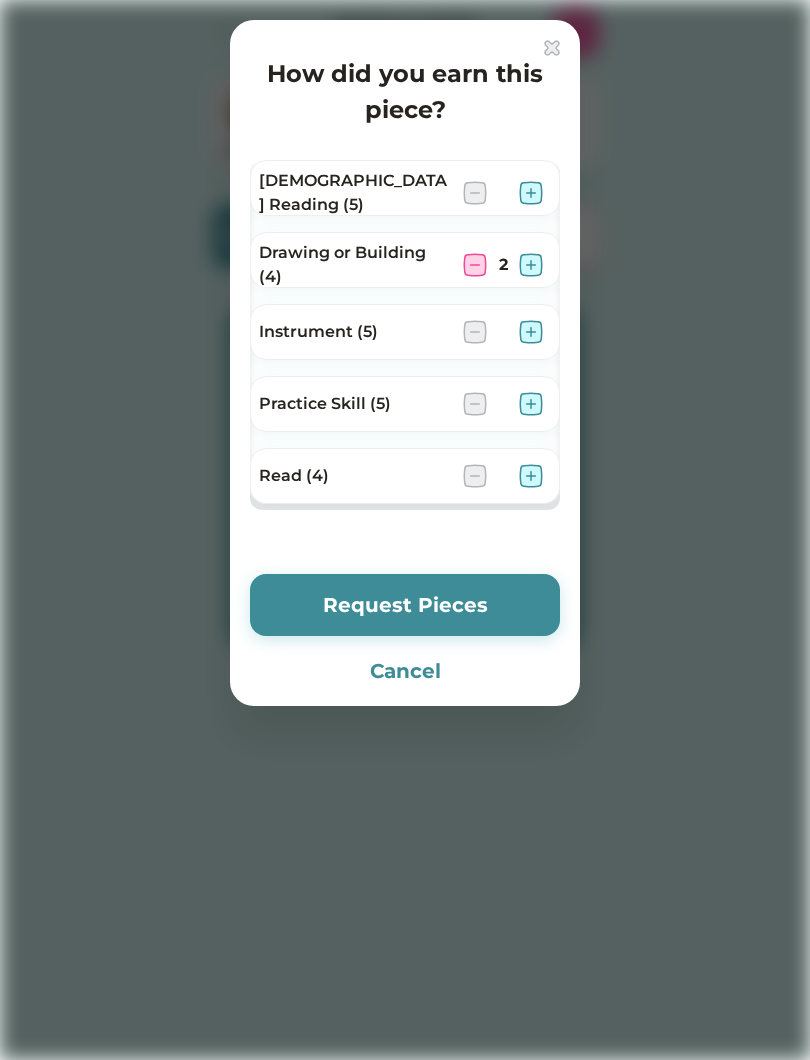 click at bounding box center (531, 265) 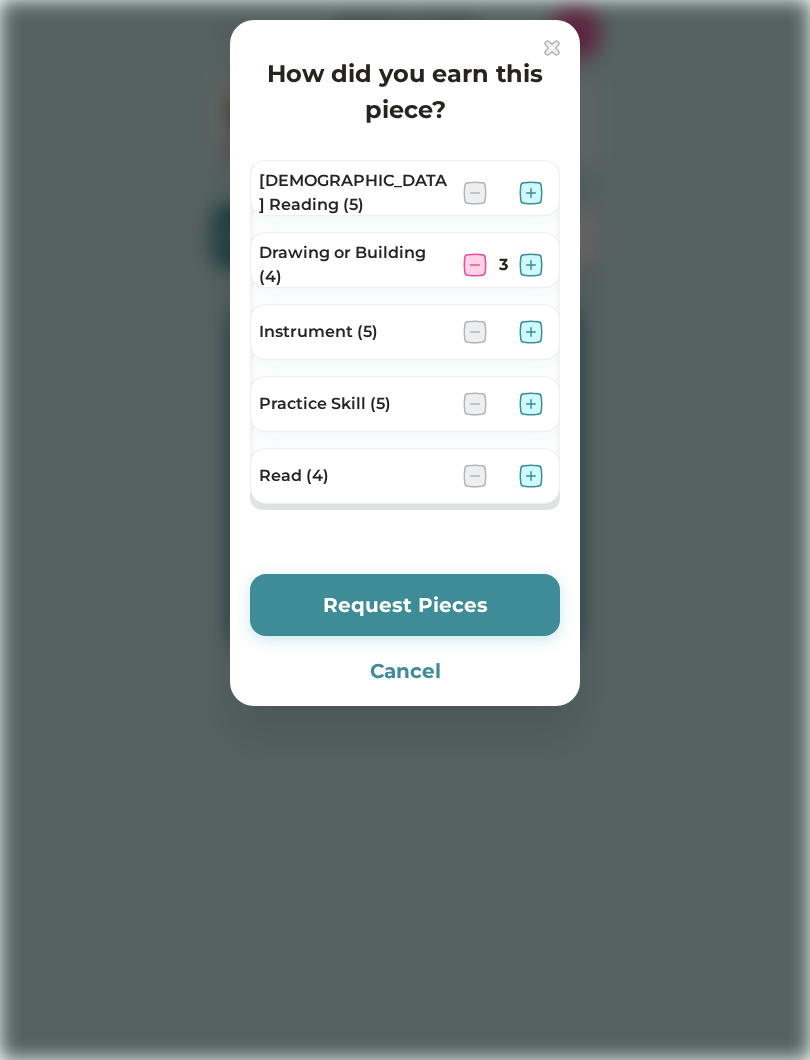 click at bounding box center [531, 265] 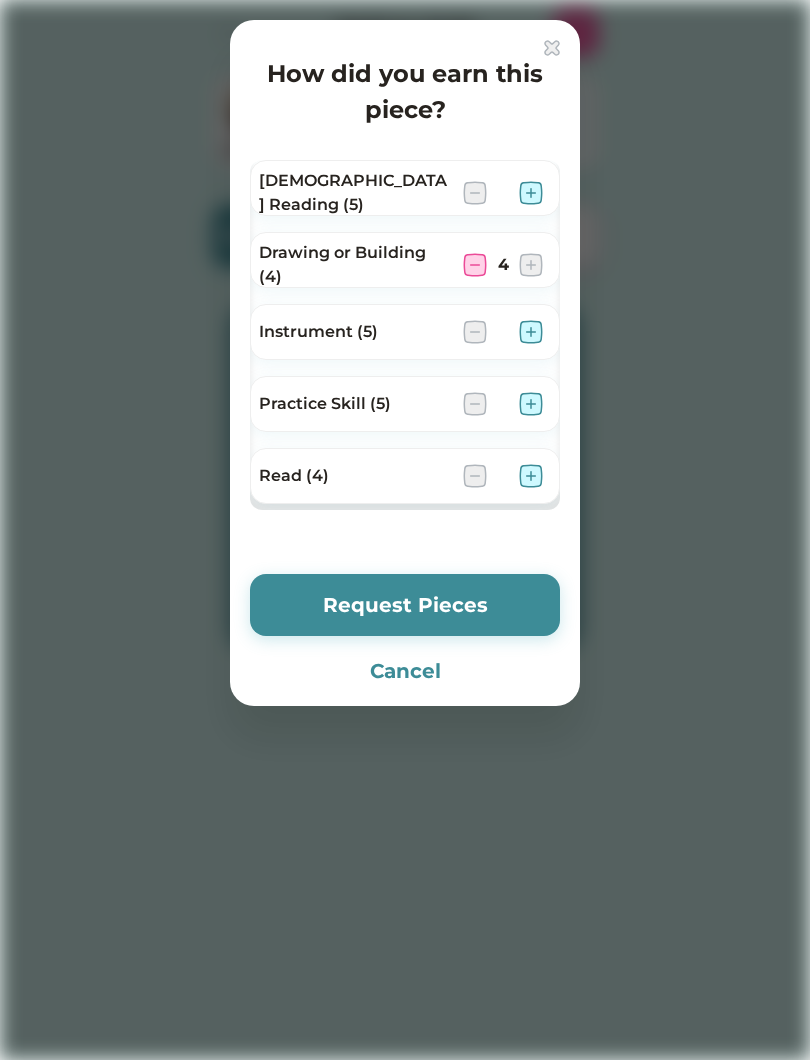 click at bounding box center [531, 265] 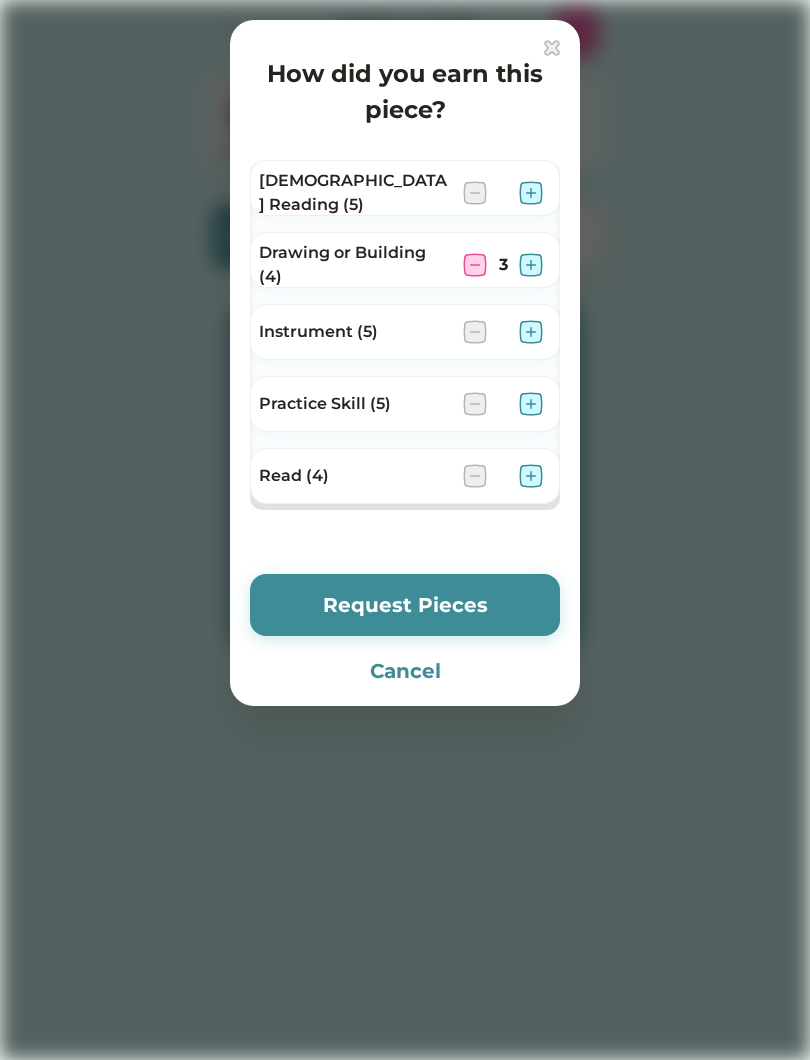 click on "Drawing or Building (4) 3" at bounding box center (405, 260) 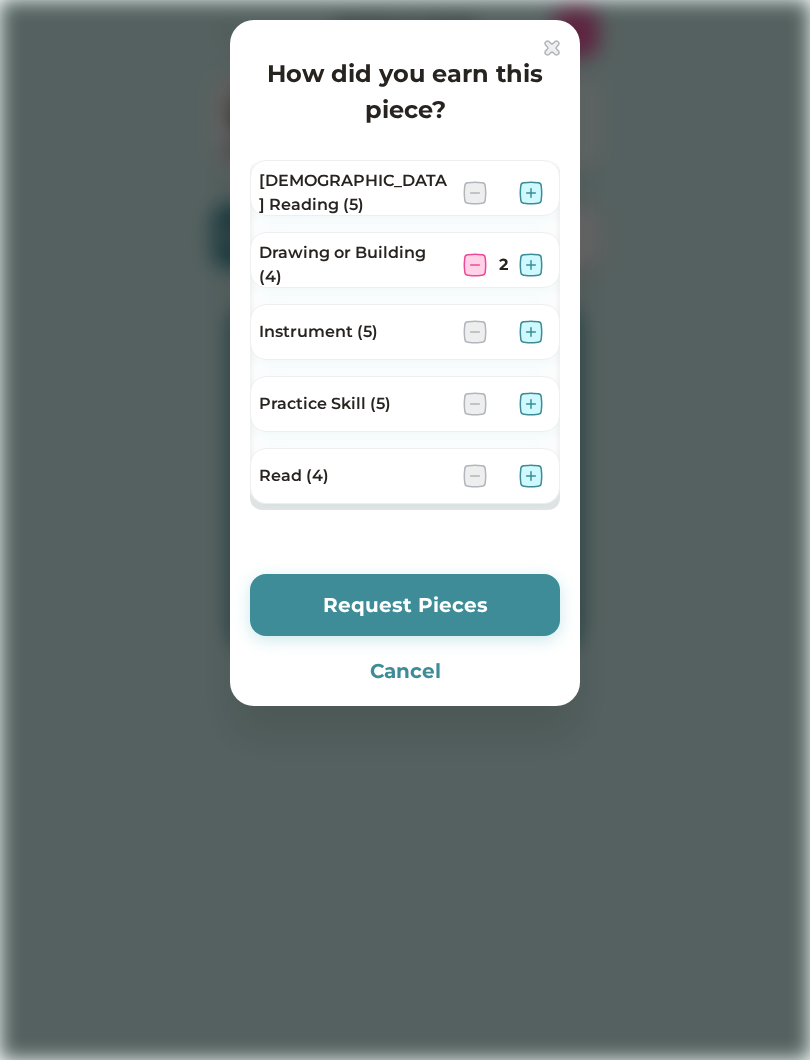 click at bounding box center [475, 265] 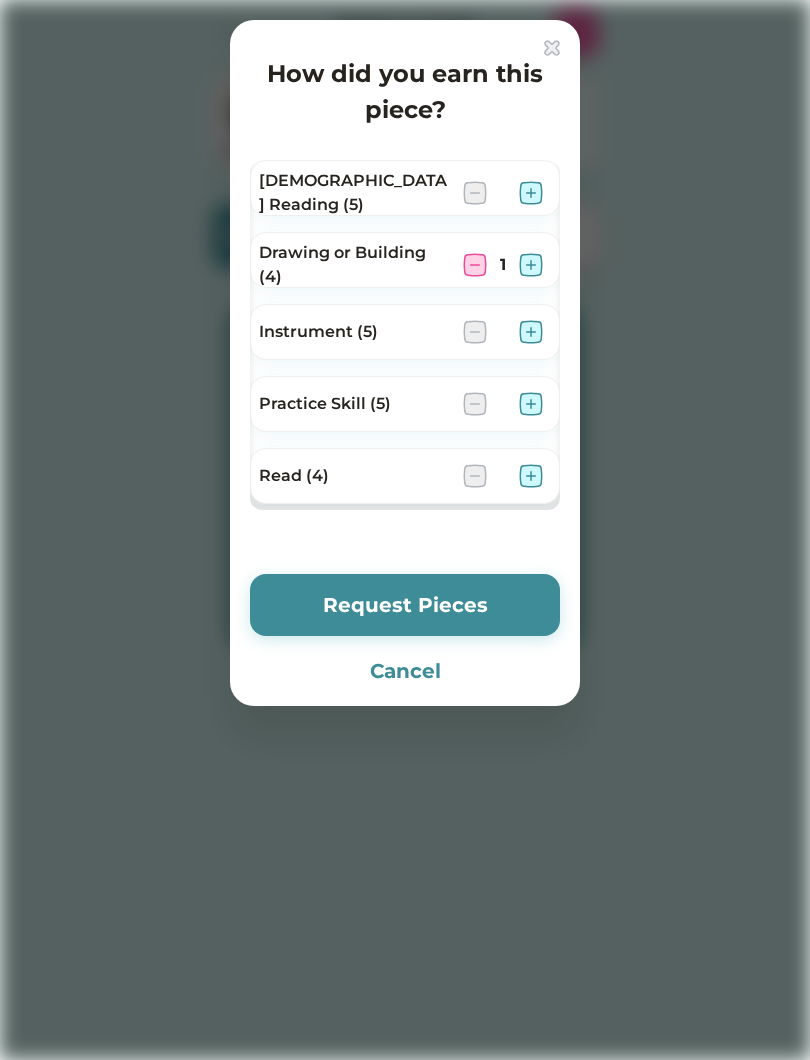 click at bounding box center (475, 265) 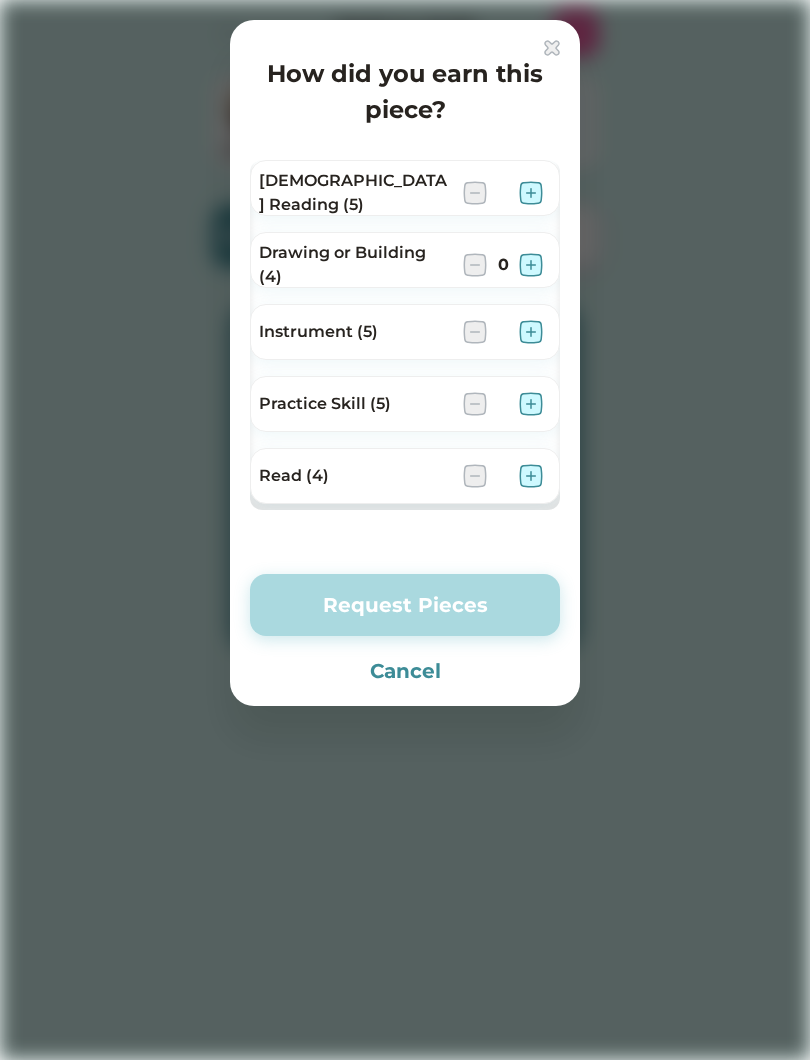 click at bounding box center (531, 332) 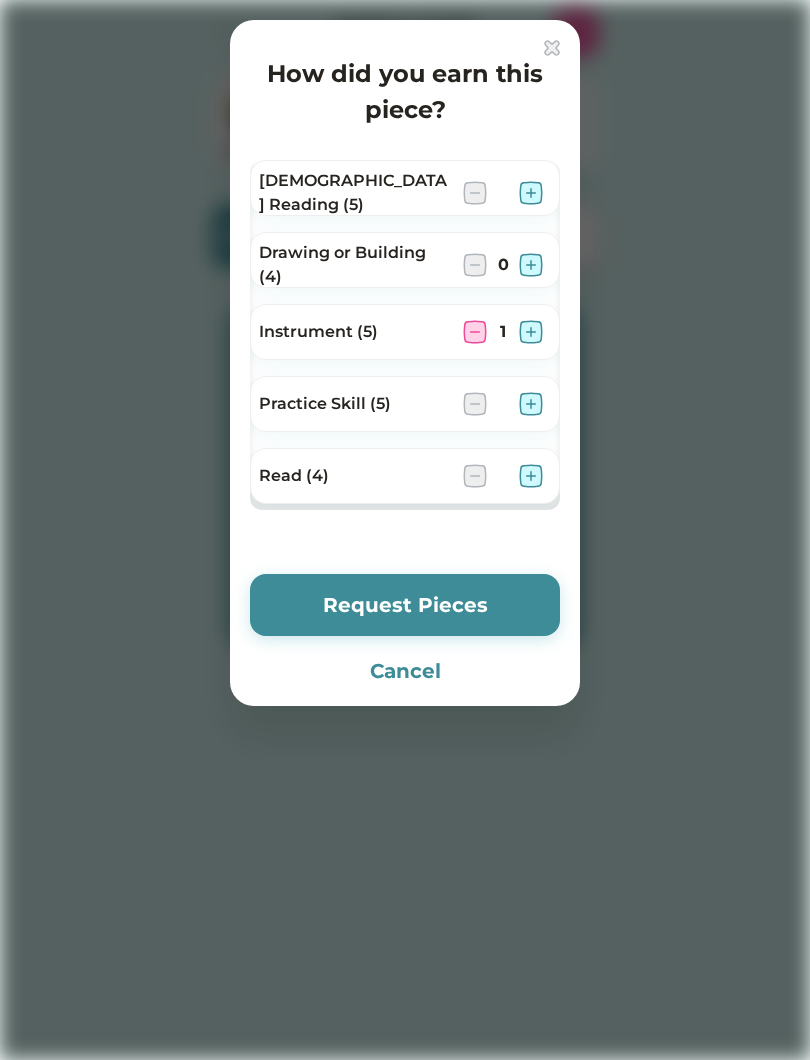 click at bounding box center (531, 332) 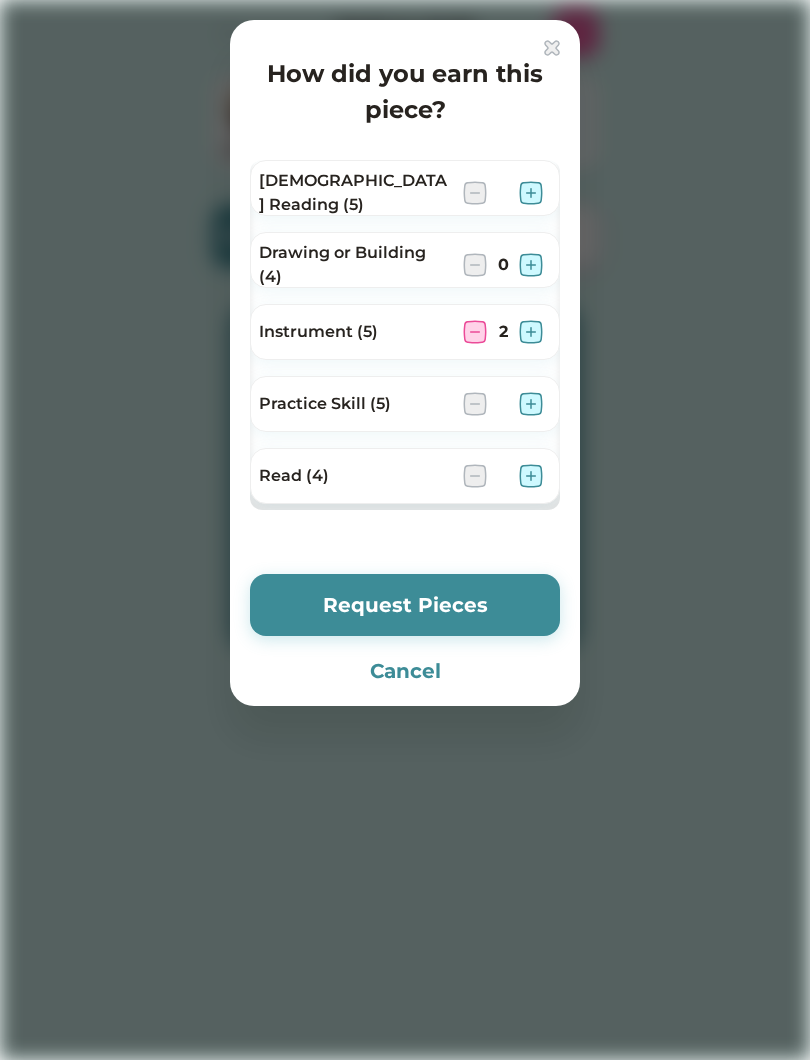 click at bounding box center (531, 332) 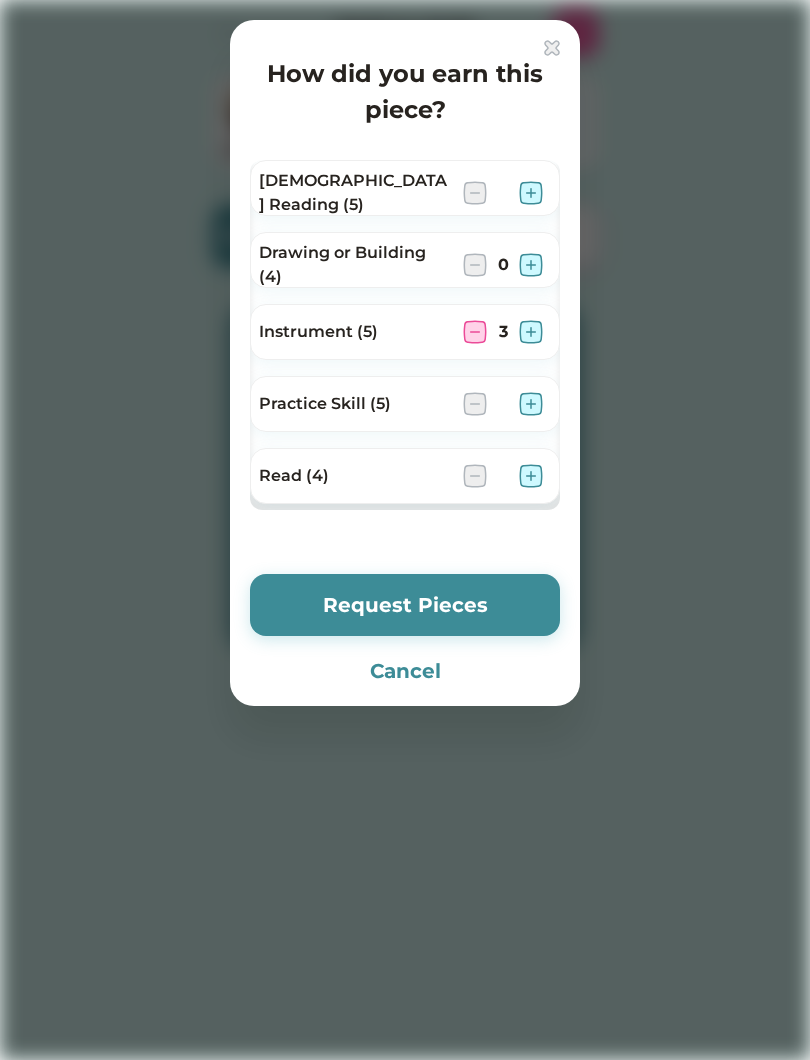 click at bounding box center (531, 332) 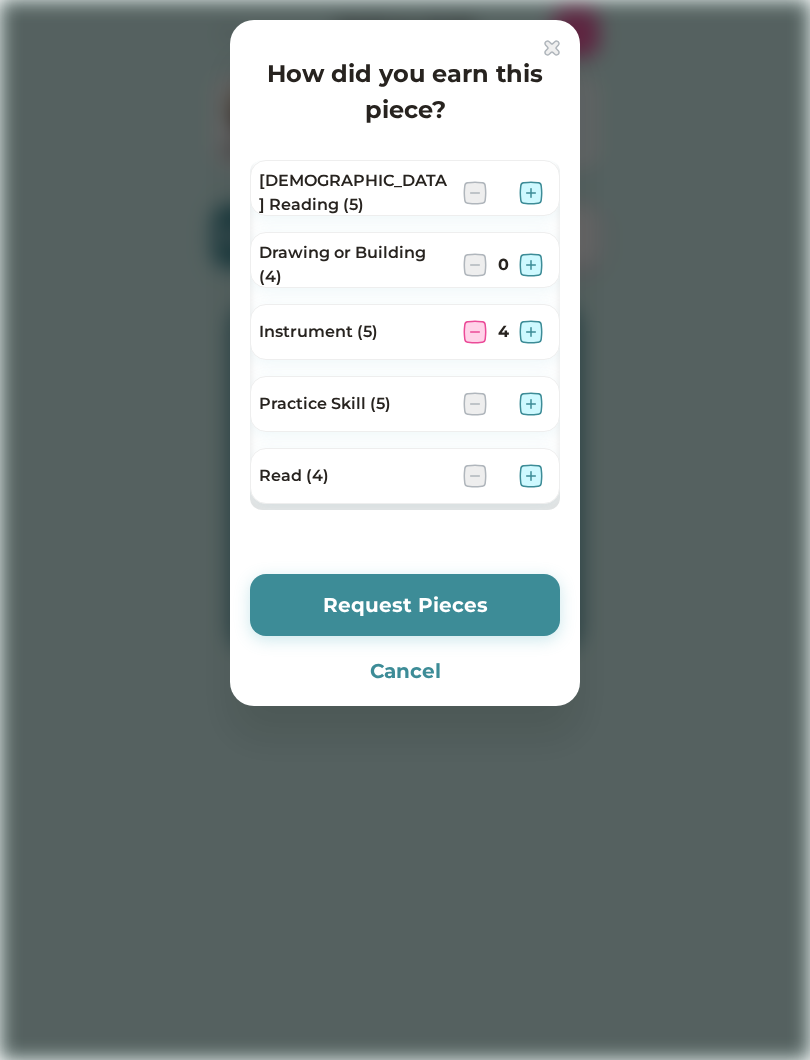 click on "Instrument (5) 4" at bounding box center [405, 332] 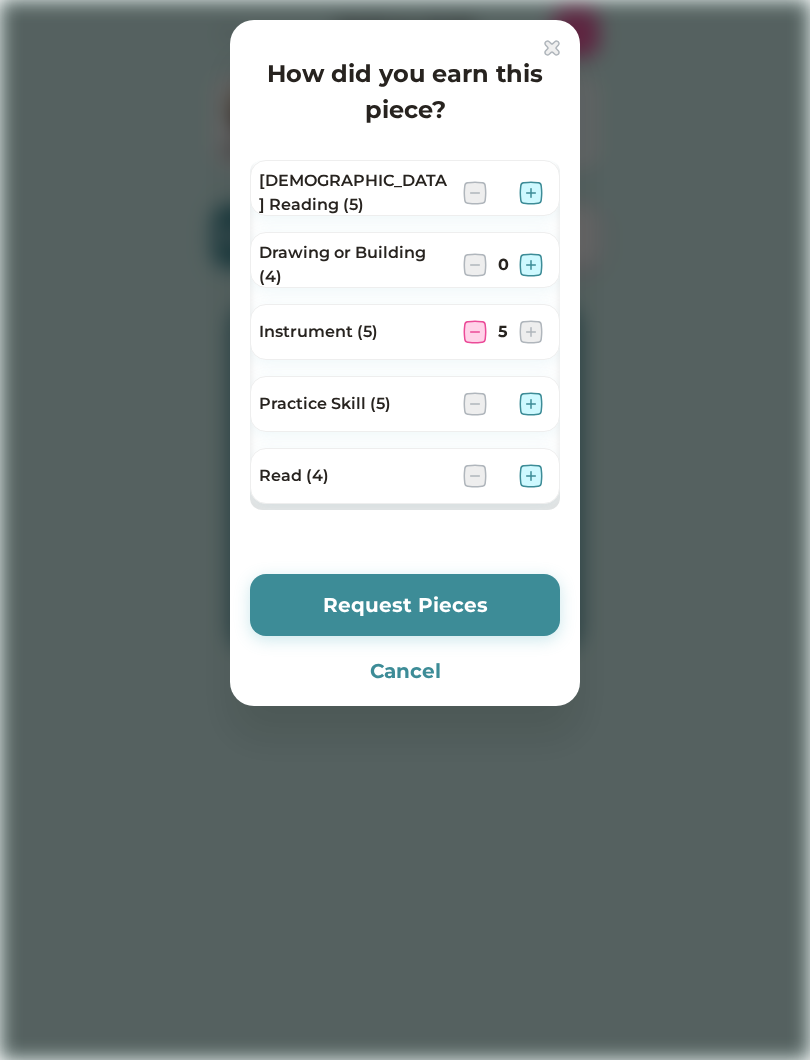 click at bounding box center [503, 404] 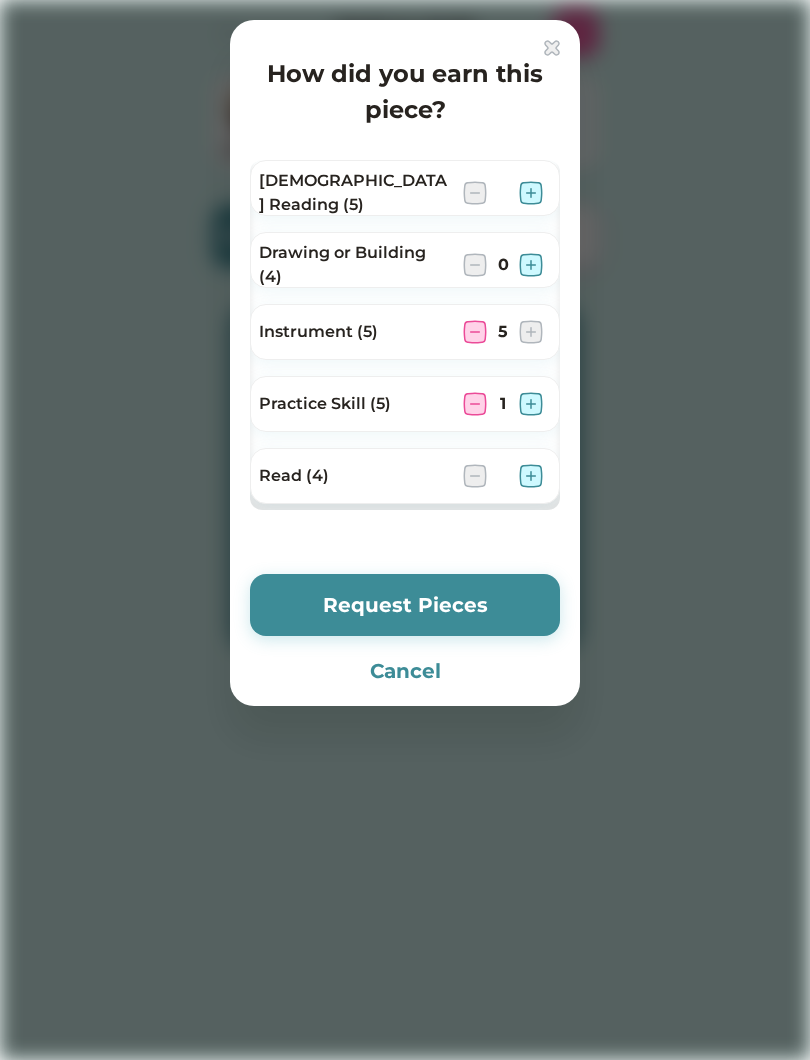 click at bounding box center [531, 404] 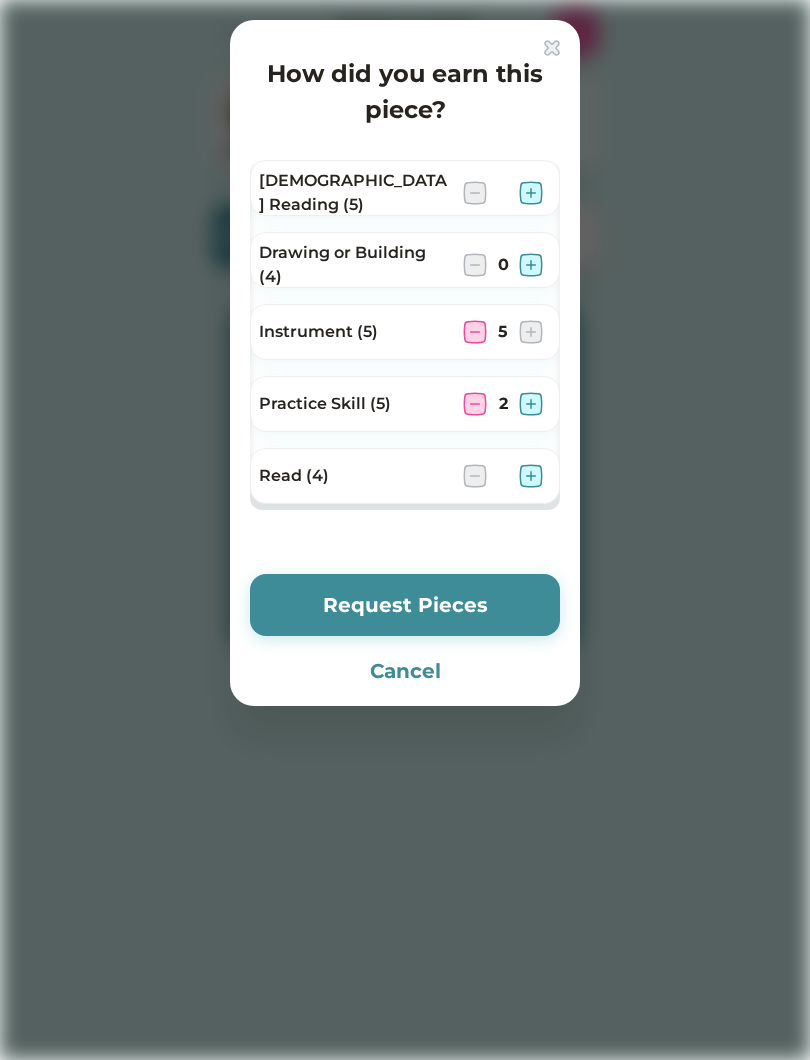 click at bounding box center (531, 404) 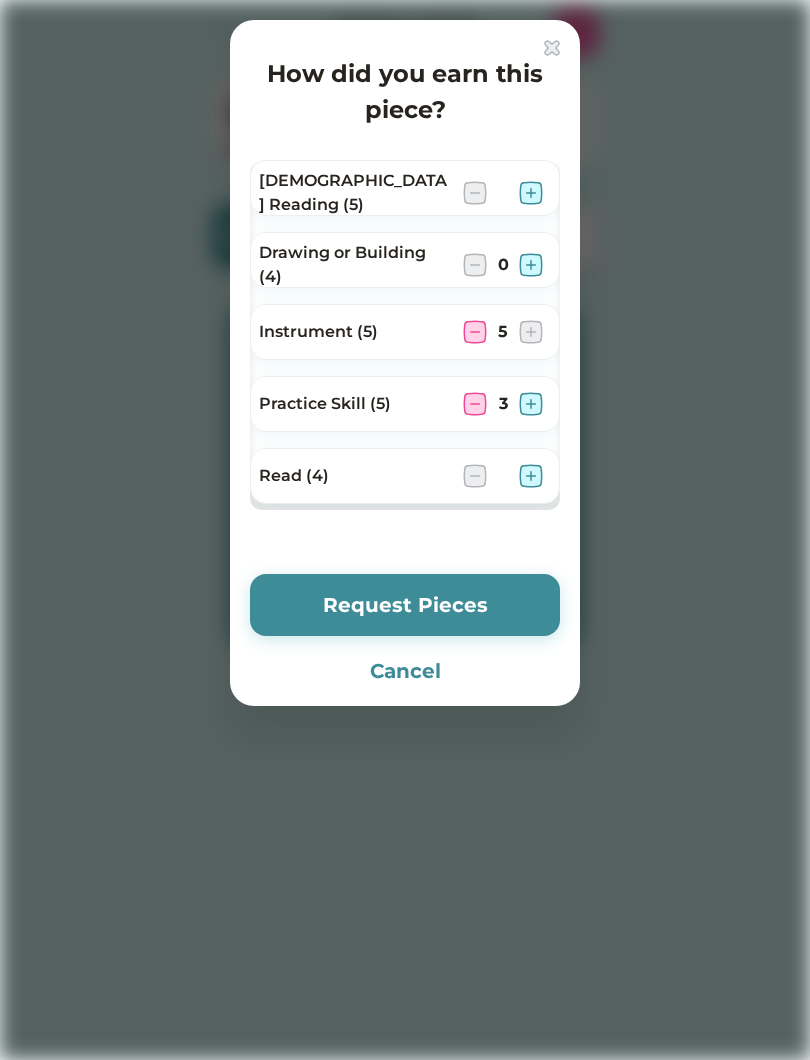 click at bounding box center (531, 404) 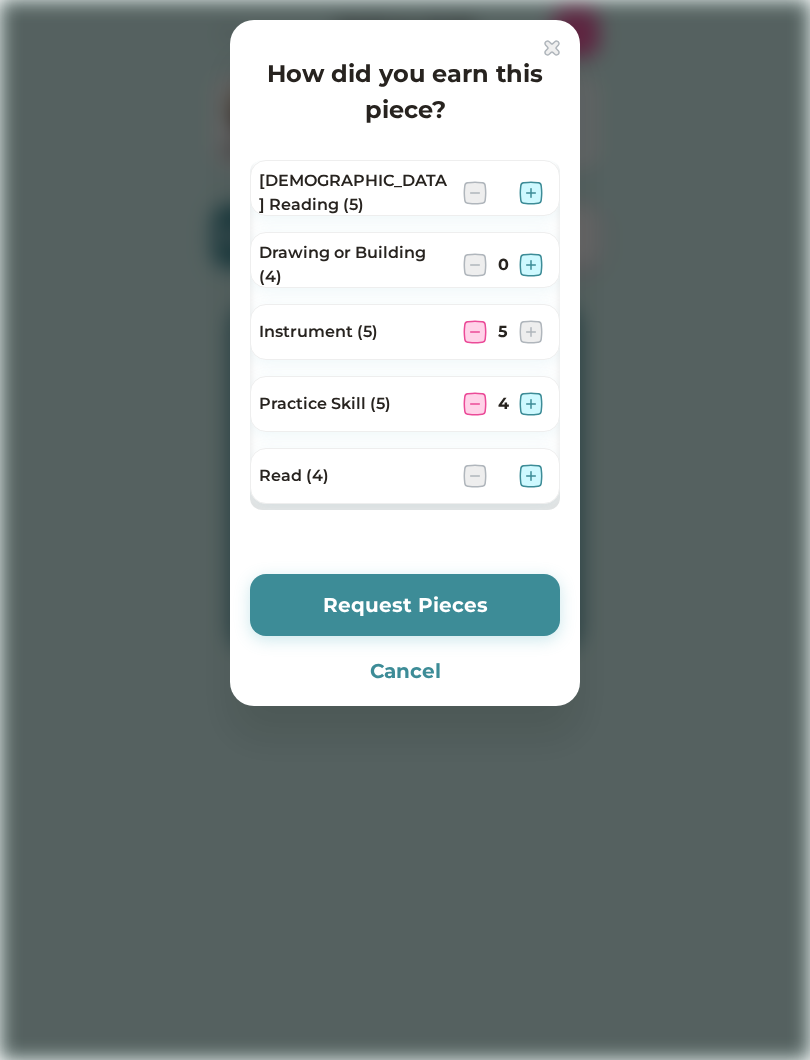 click at bounding box center (531, 404) 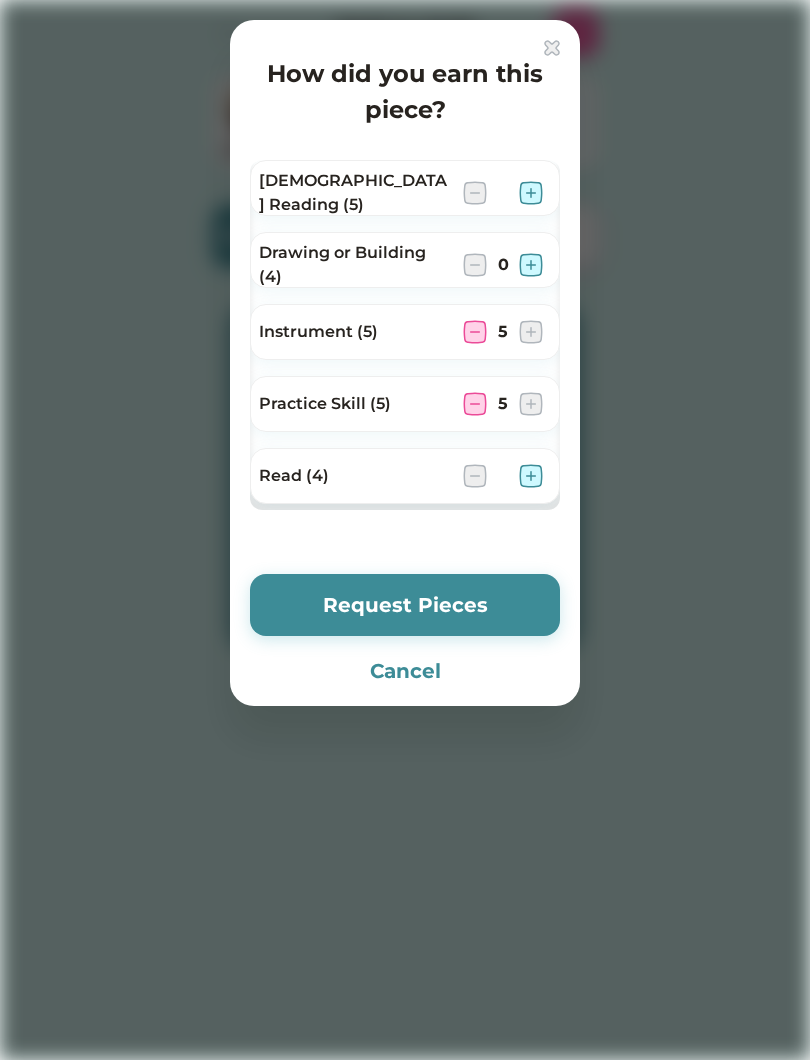 click at bounding box center [531, 404] 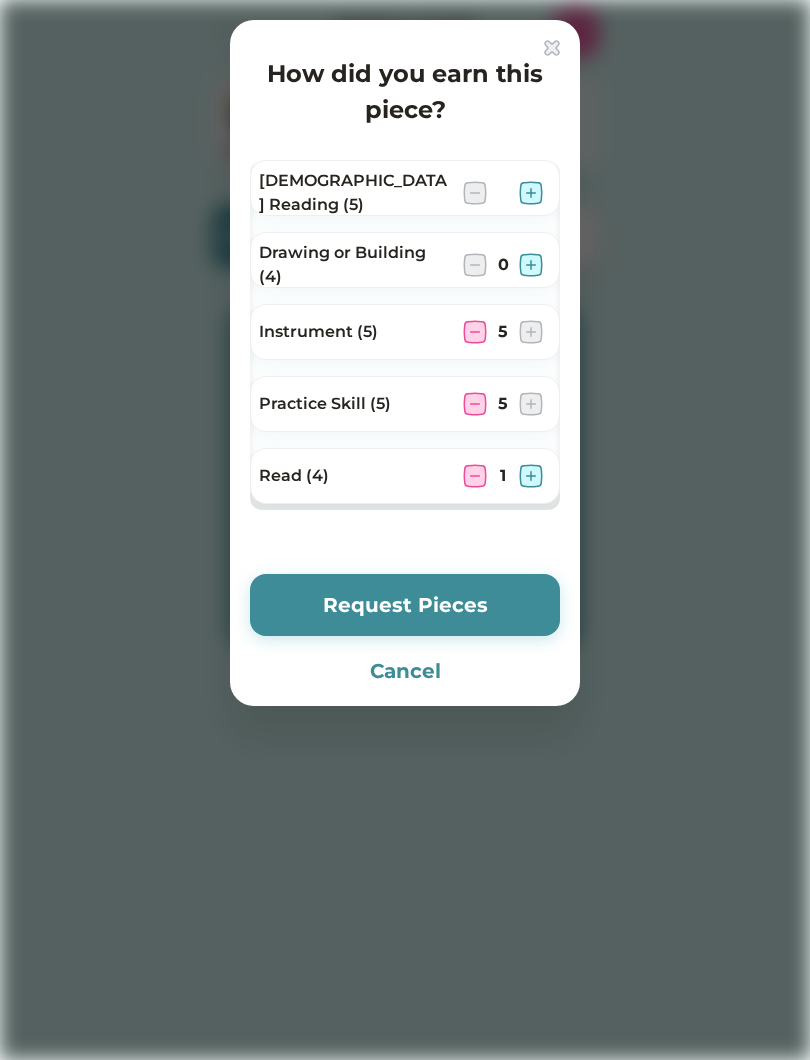 click at bounding box center (531, 476) 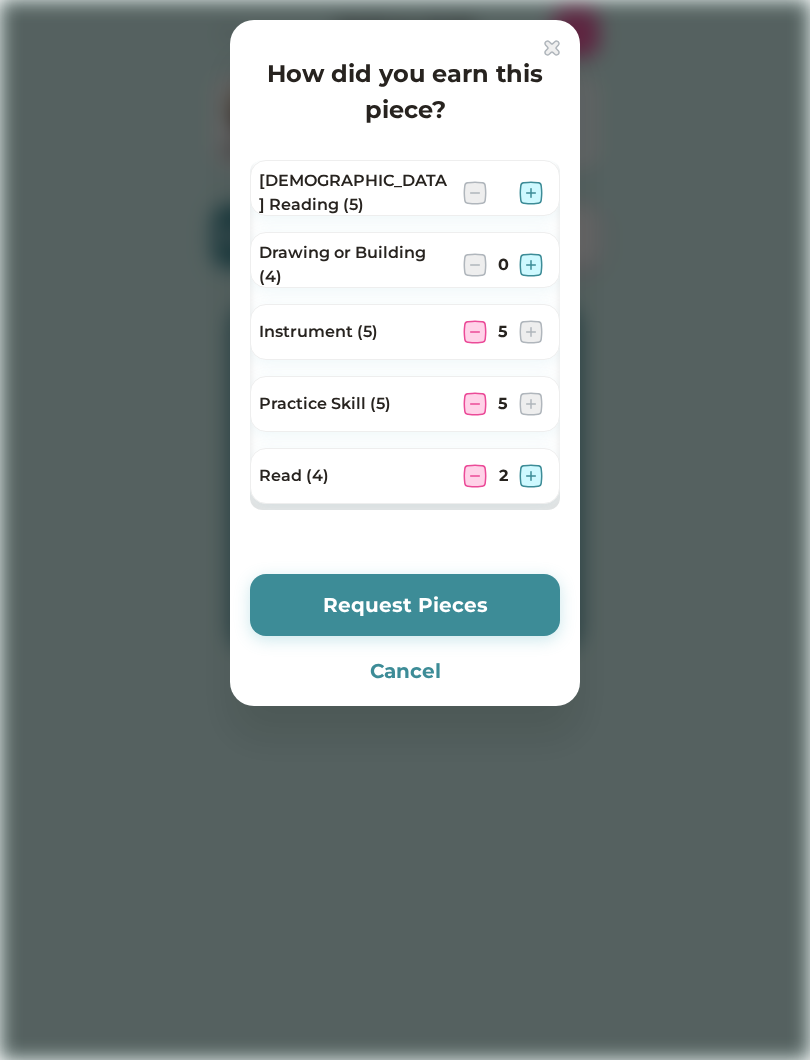 click at bounding box center [531, 476] 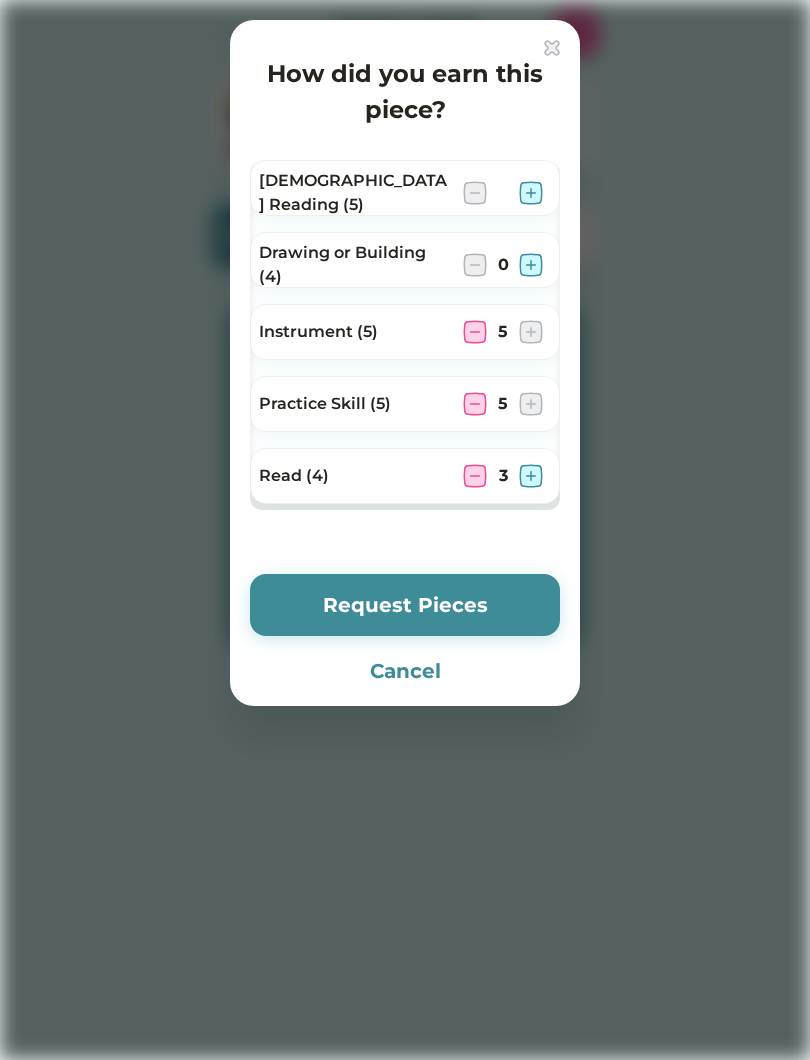 click at bounding box center (531, 476) 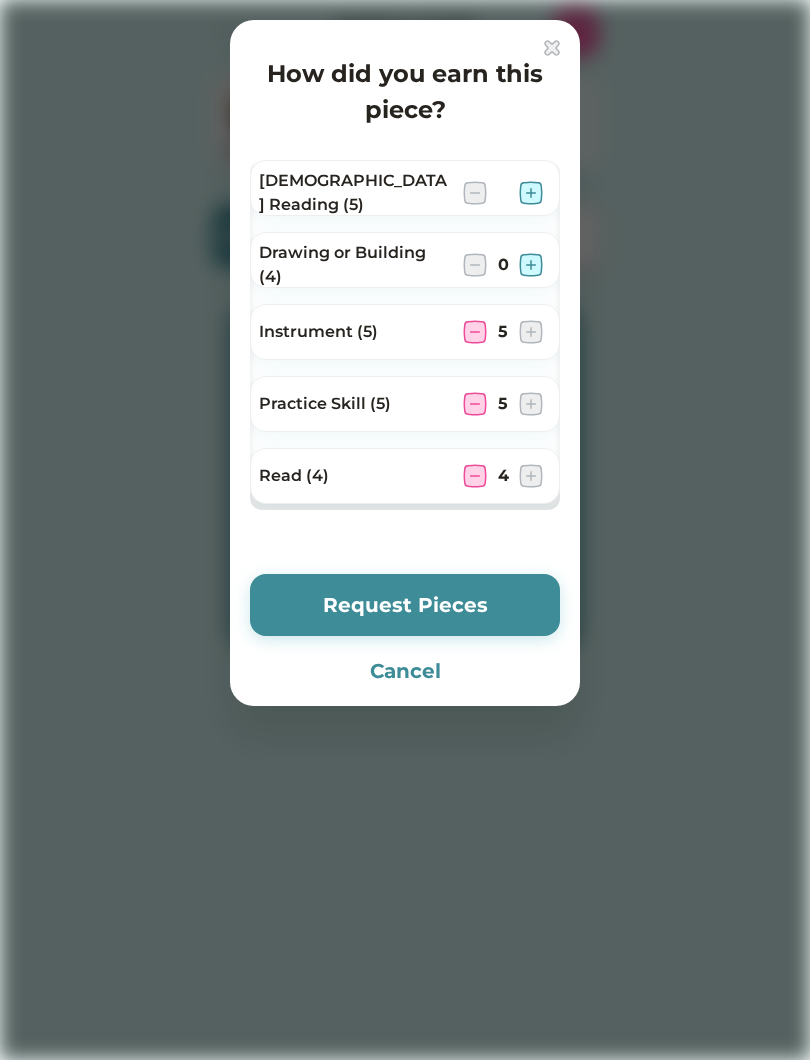 click at bounding box center [531, 265] 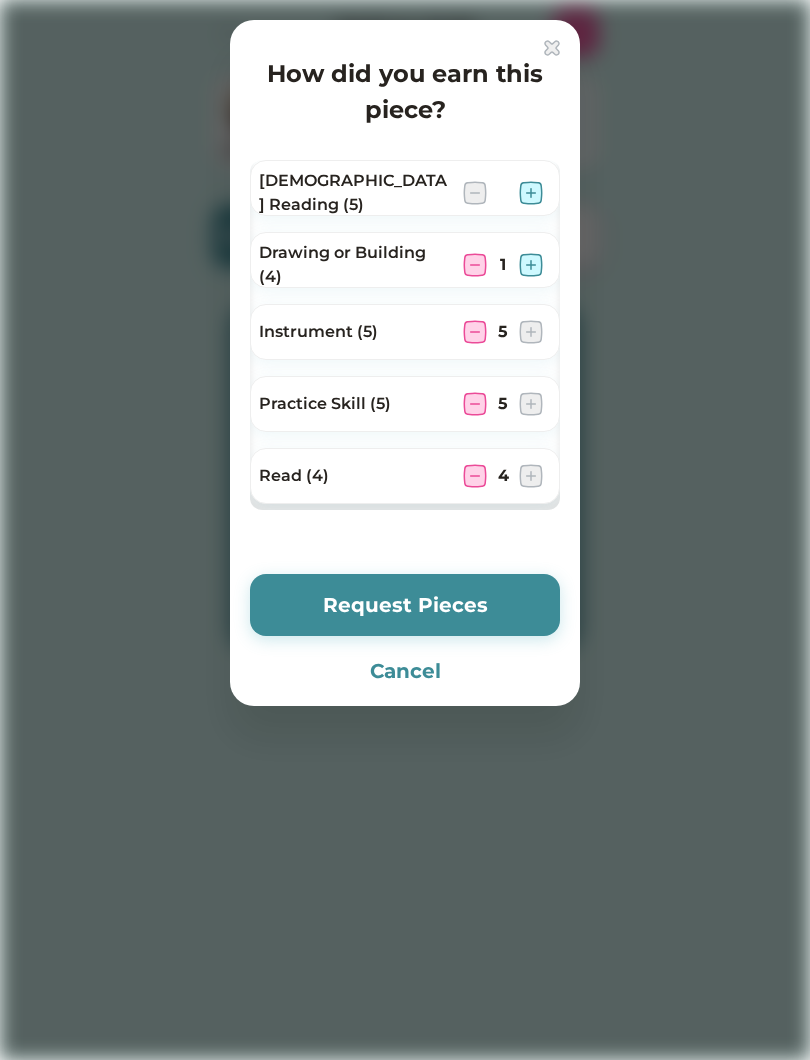 click at bounding box center [531, 265] 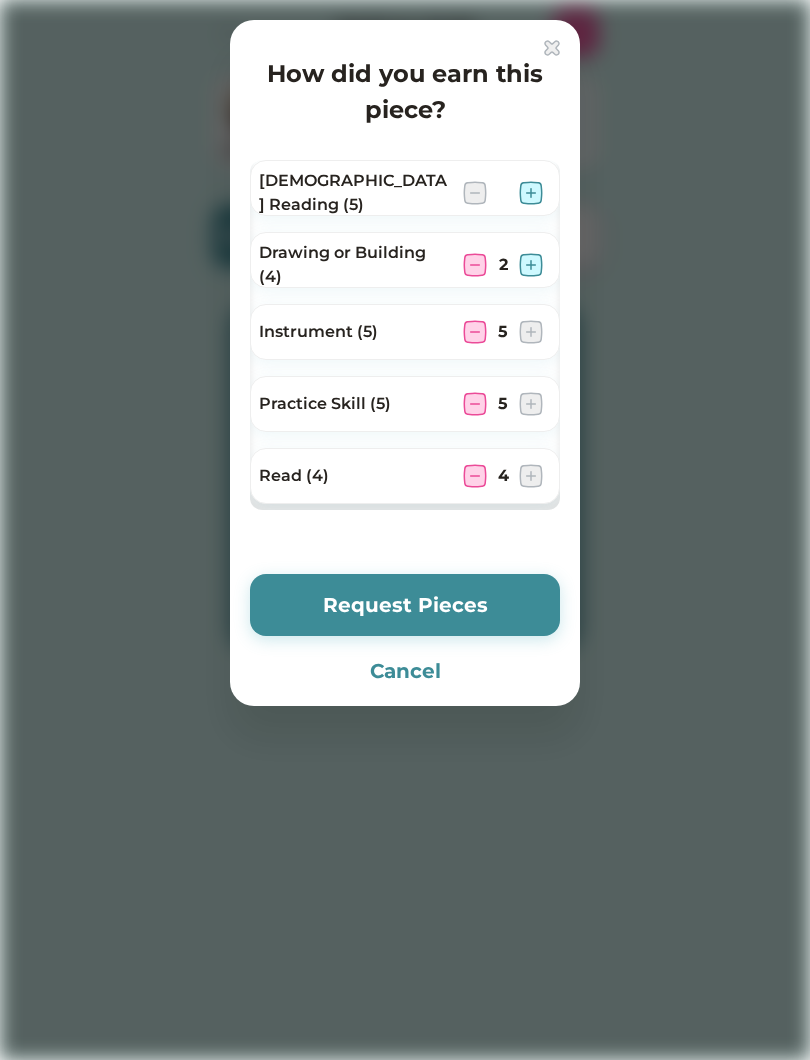 click at bounding box center (531, 265) 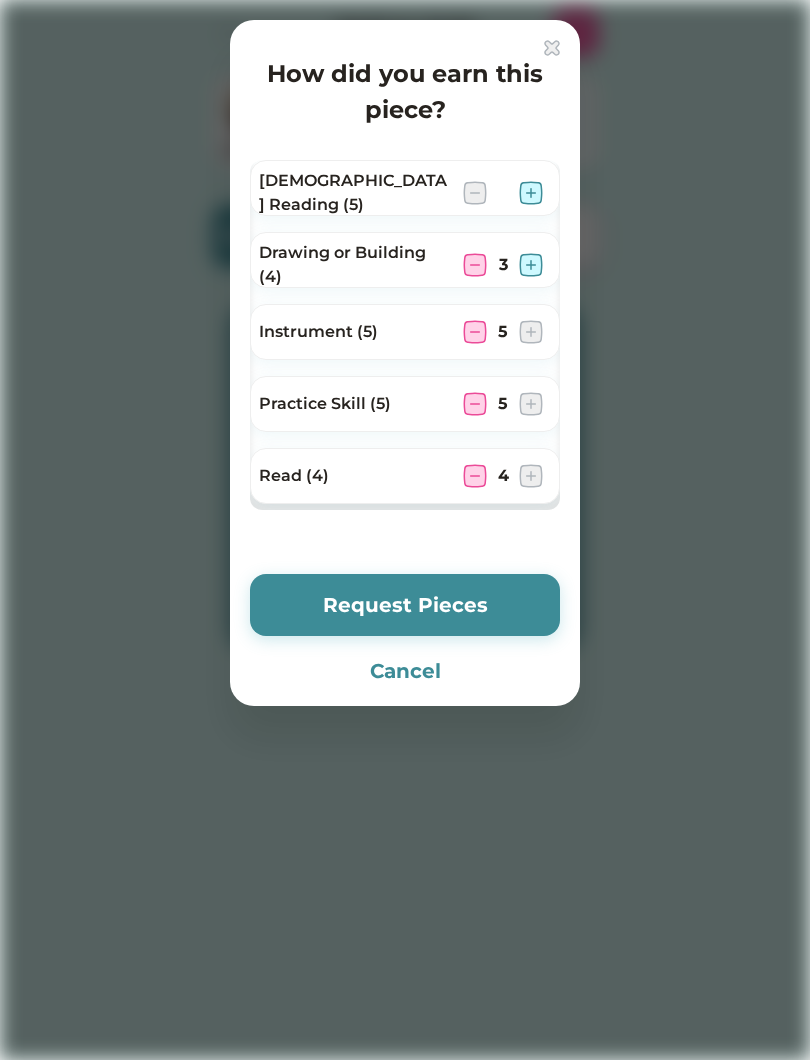 click at bounding box center [531, 265] 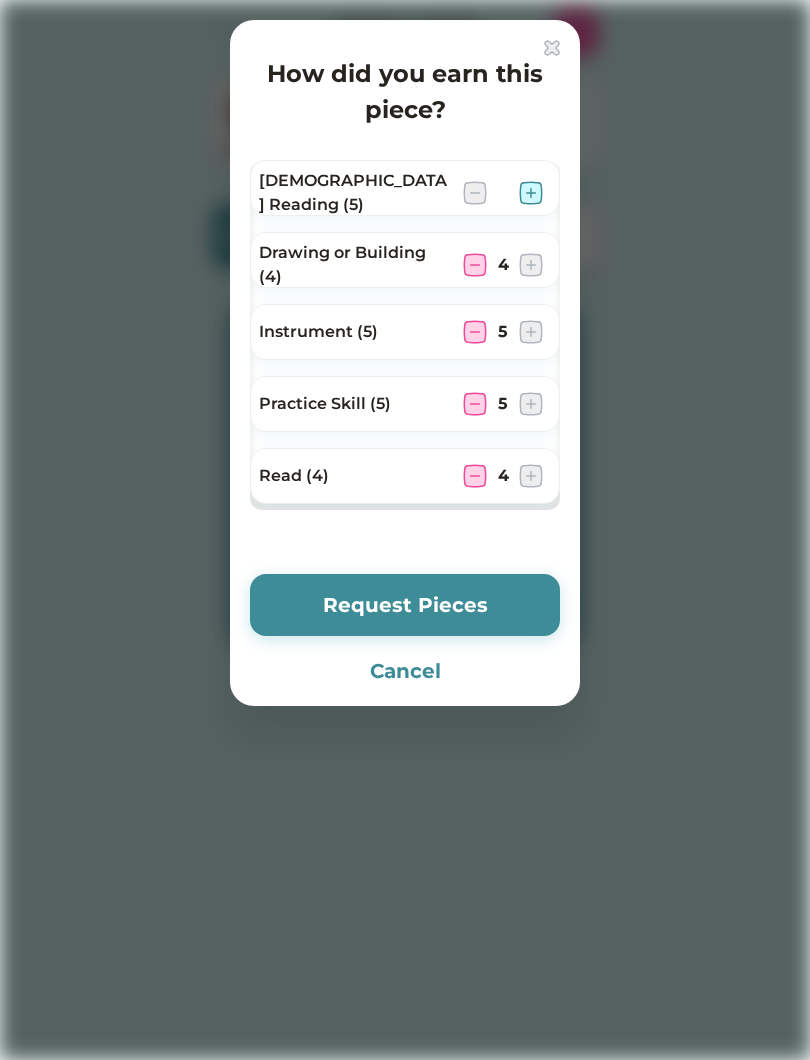 click at bounding box center [531, 193] 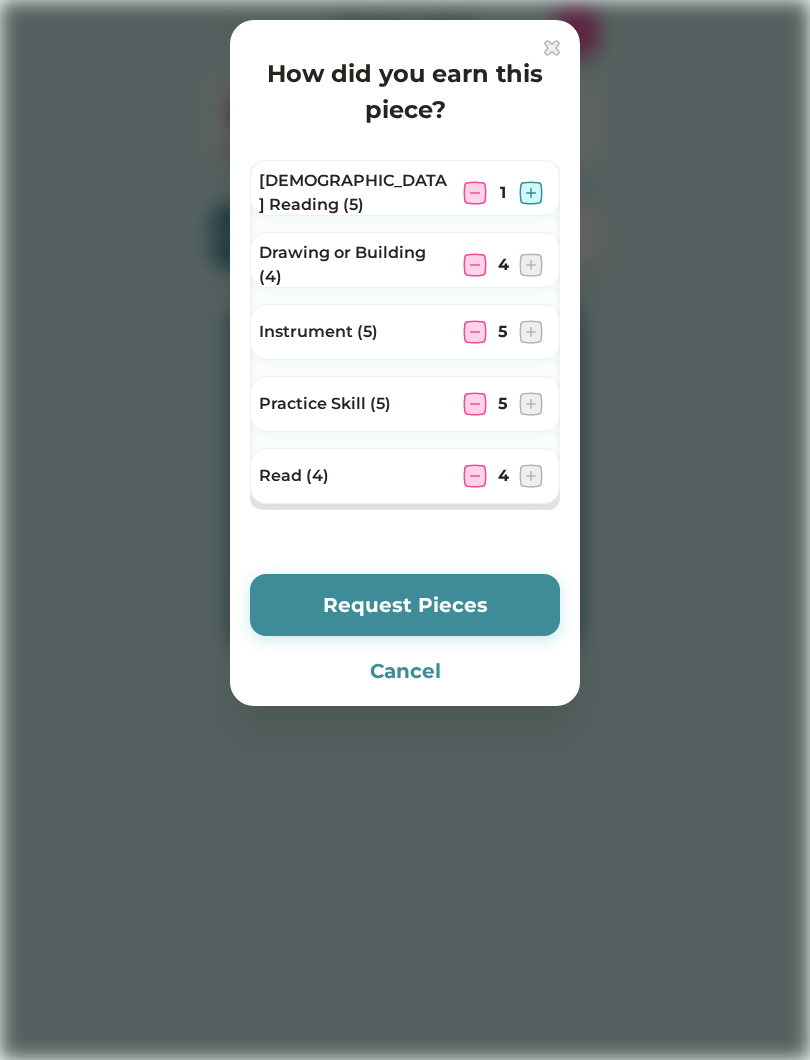 click at bounding box center (531, 193) 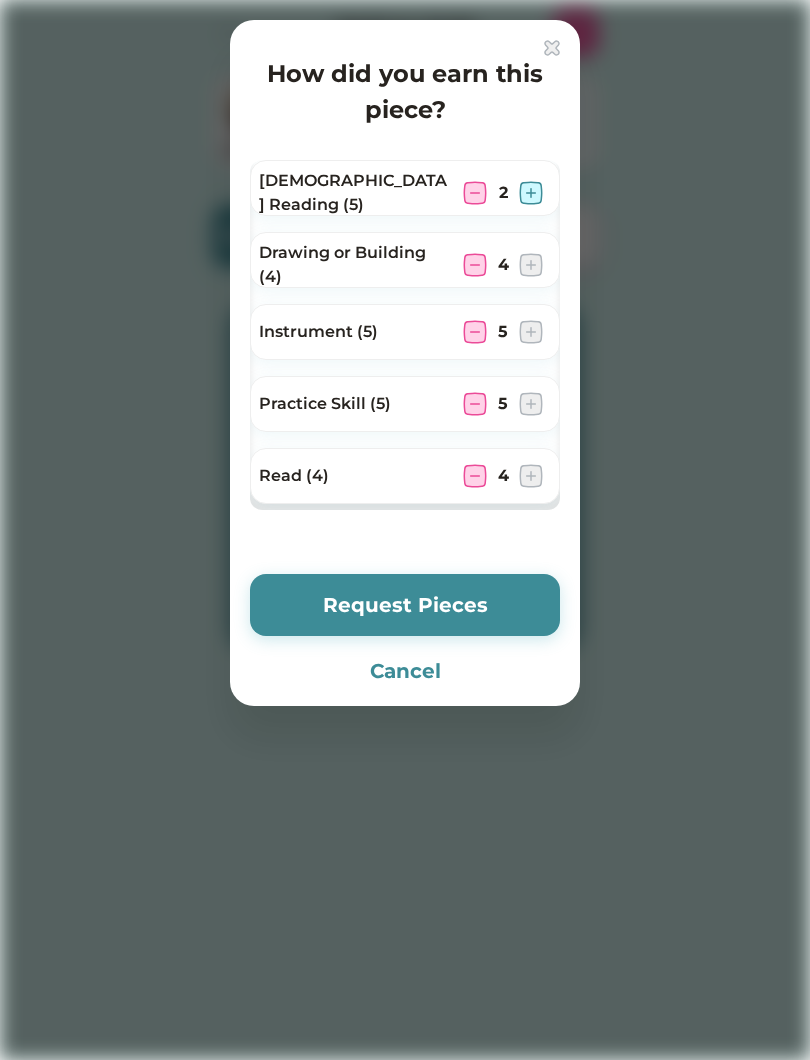 click at bounding box center [531, 193] 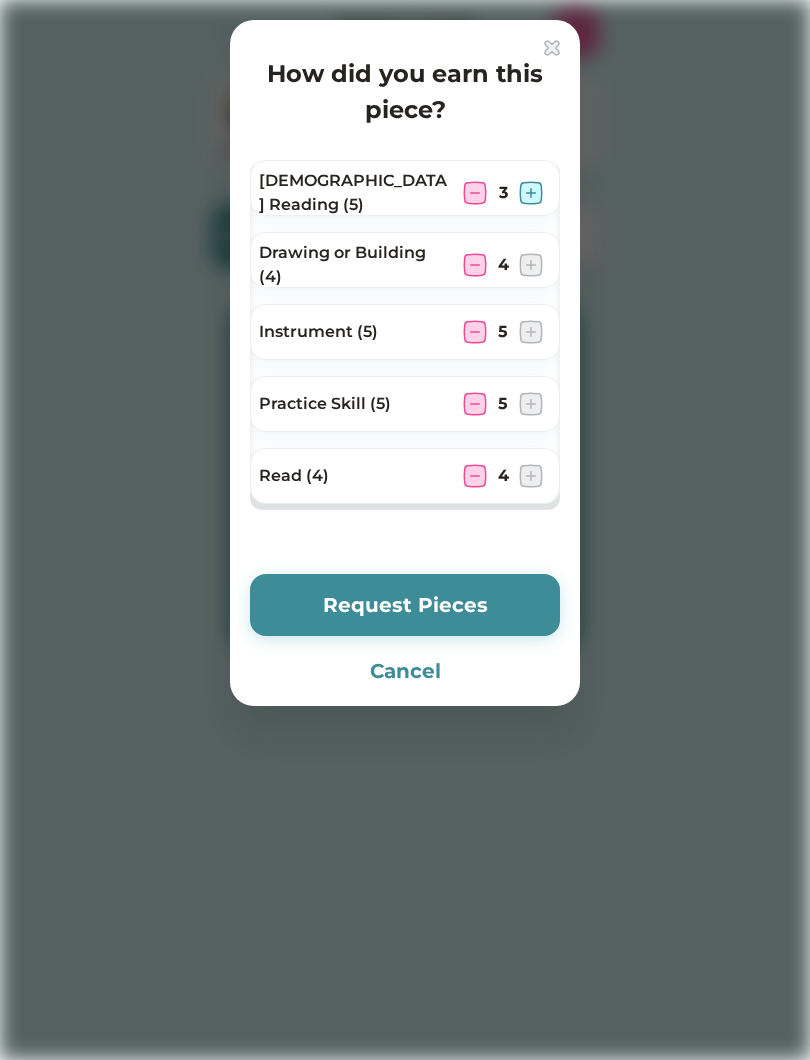 click at bounding box center [531, 193] 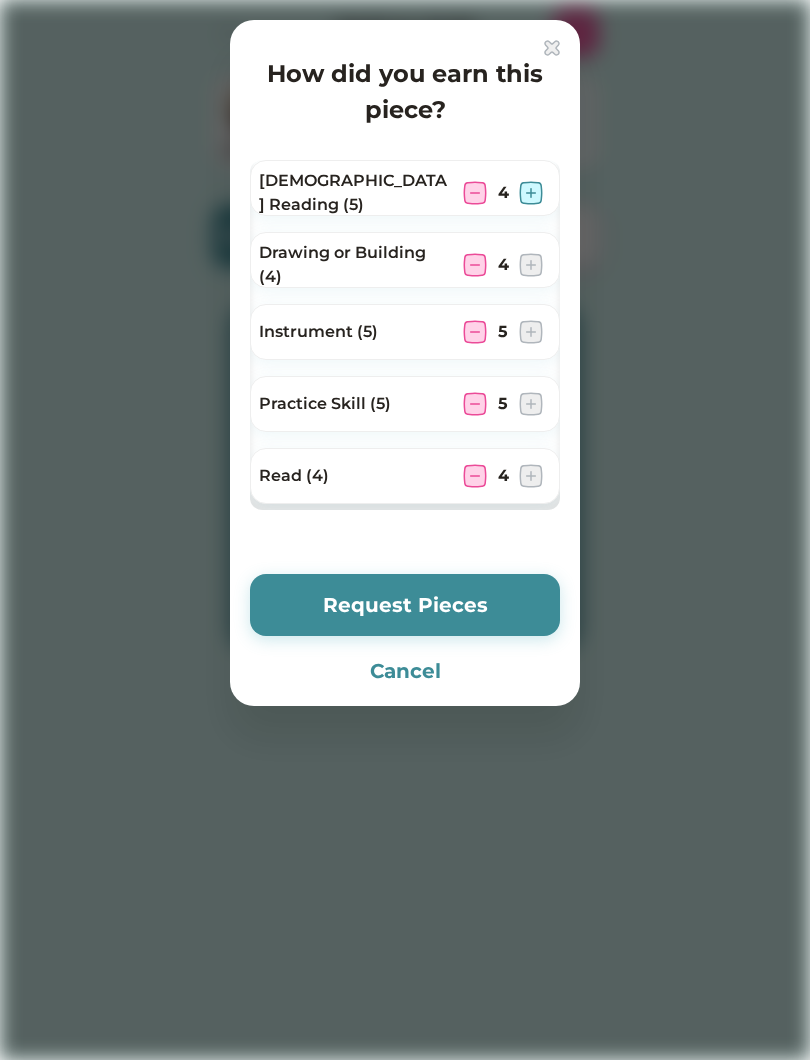 click at bounding box center [531, 193] 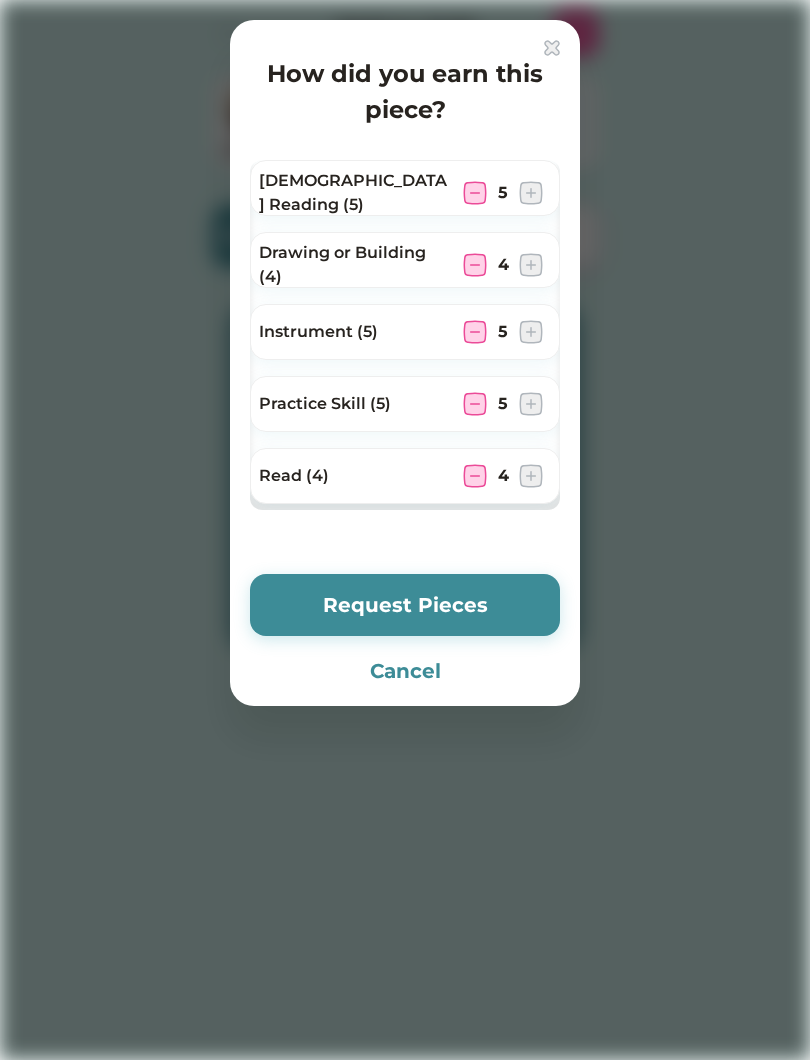 click on "[DEMOGRAPHIC_DATA] Reading (5) 5" at bounding box center (405, 188) 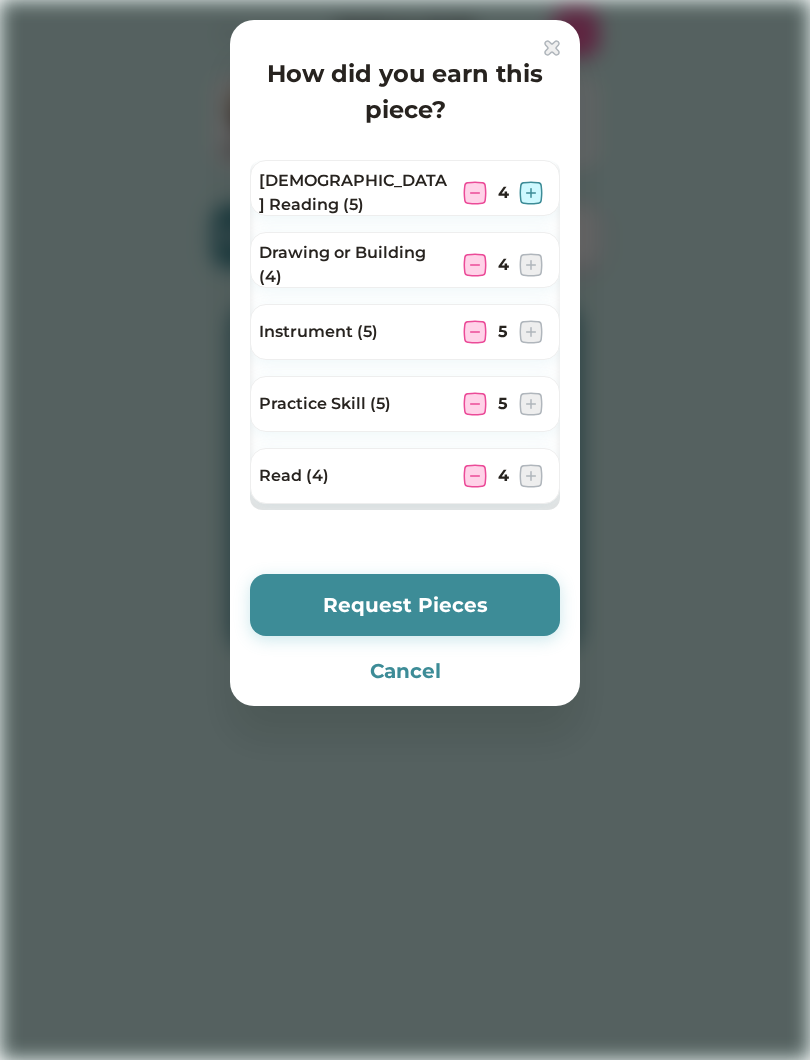 click at bounding box center [475, 193] 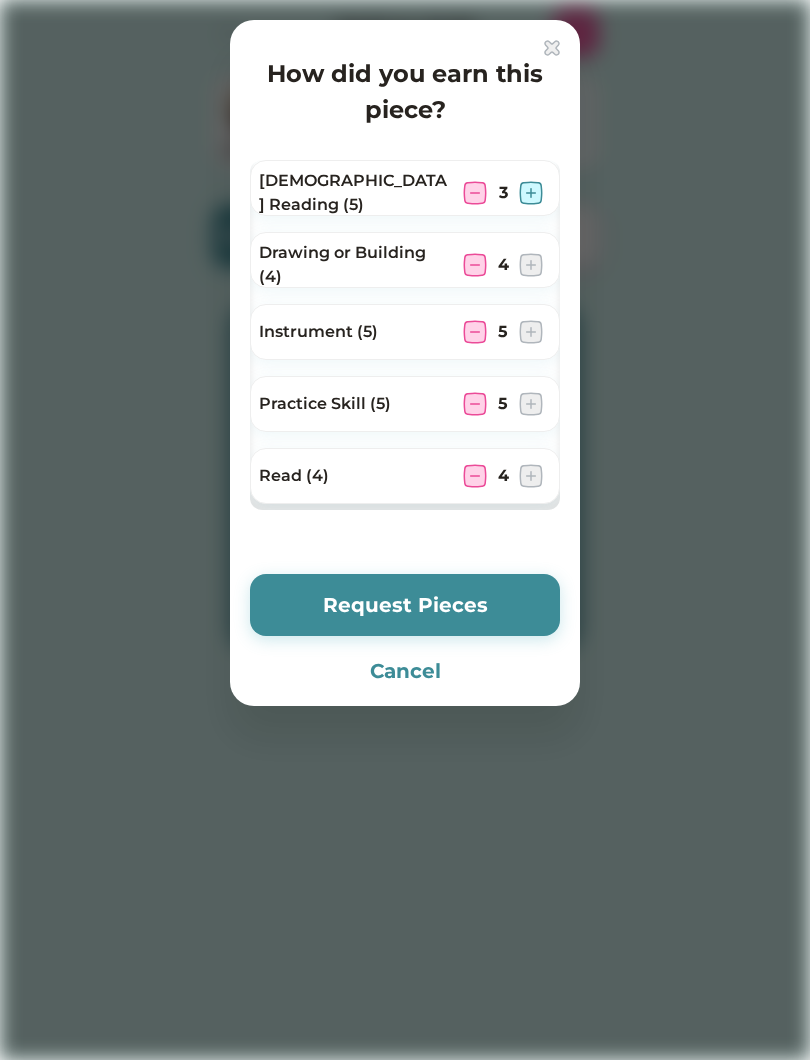 click at bounding box center [475, 193] 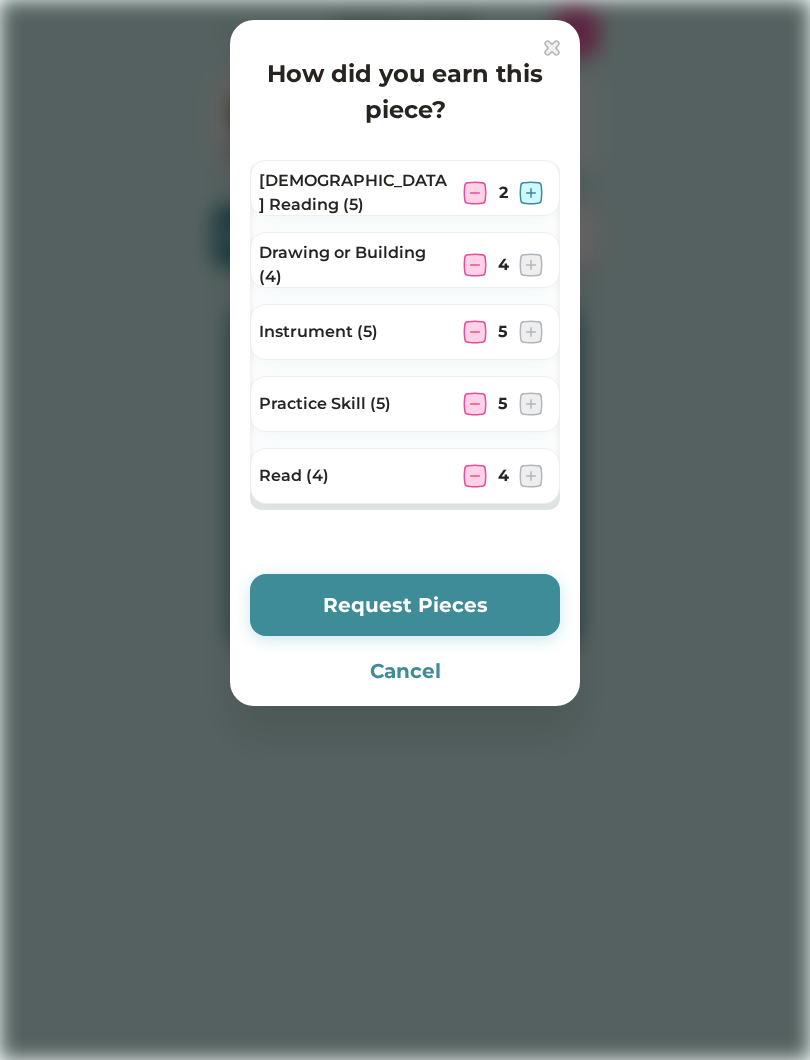 click at bounding box center [475, 193] 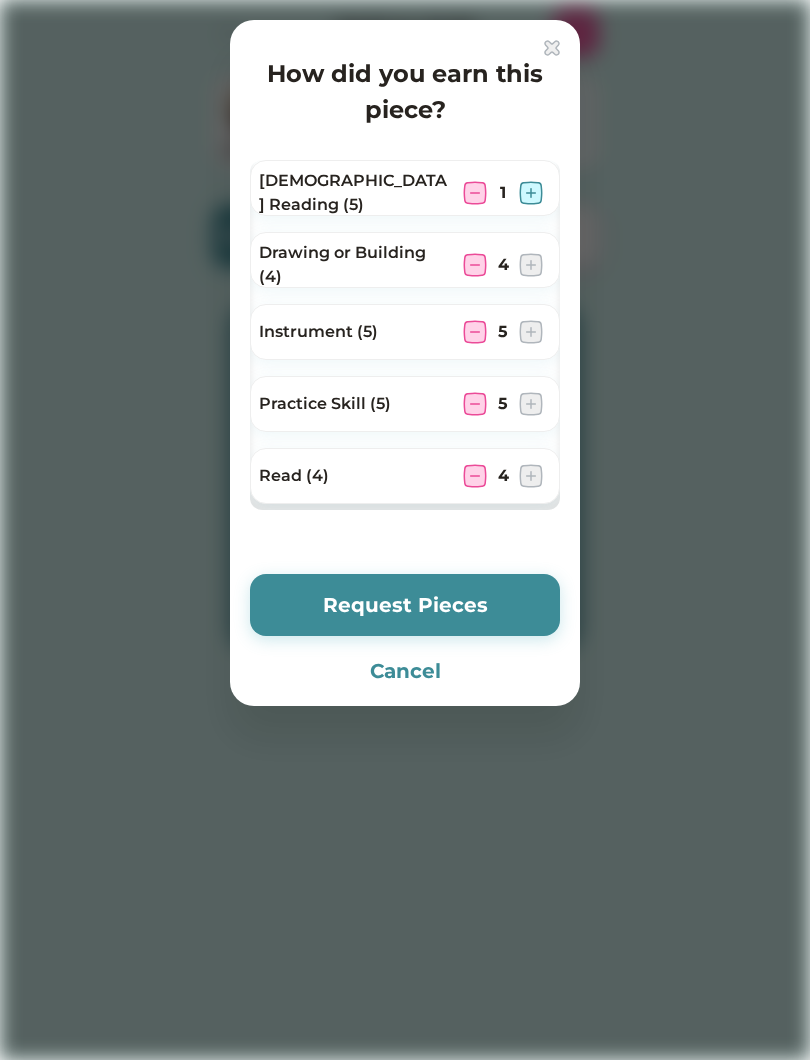 click at bounding box center (475, 193) 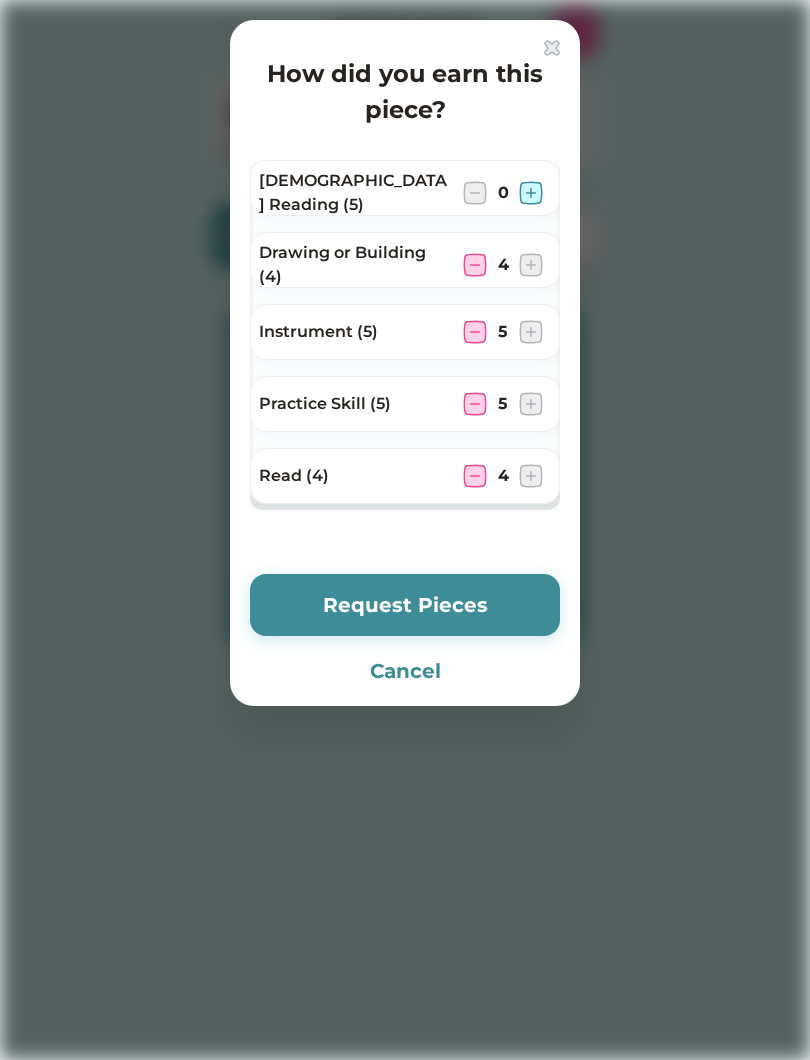 click at bounding box center [475, 193] 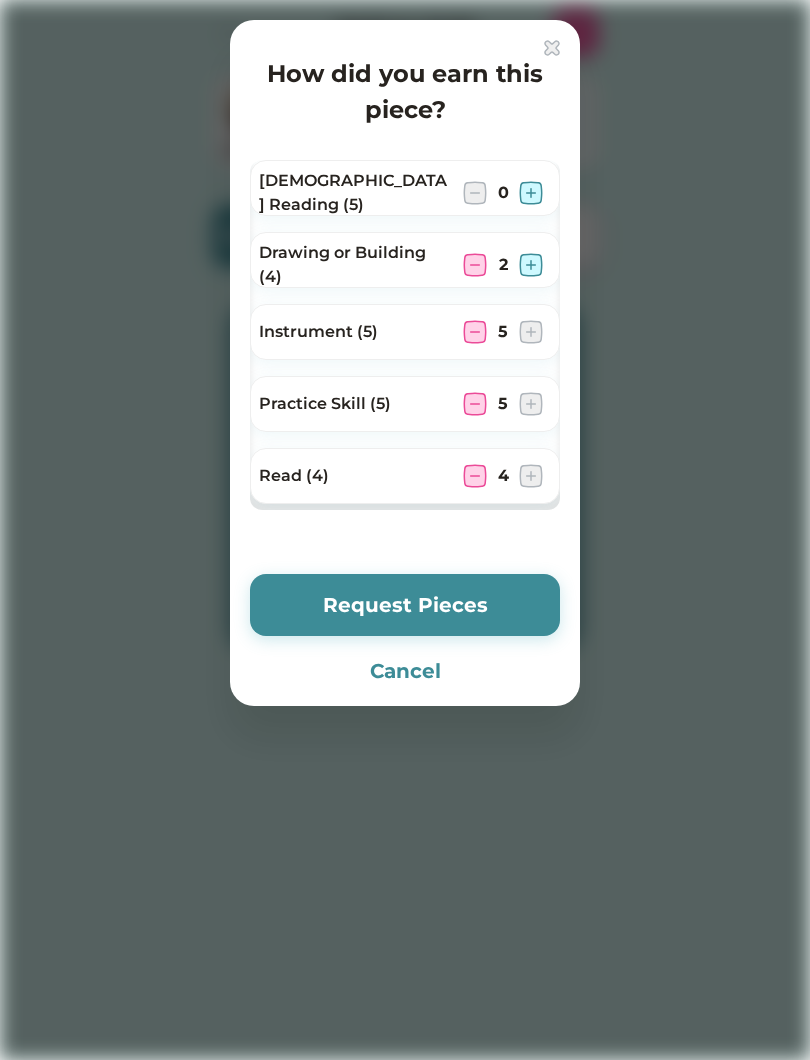 click on "Drawing or Building (4) 2" at bounding box center (405, 260) 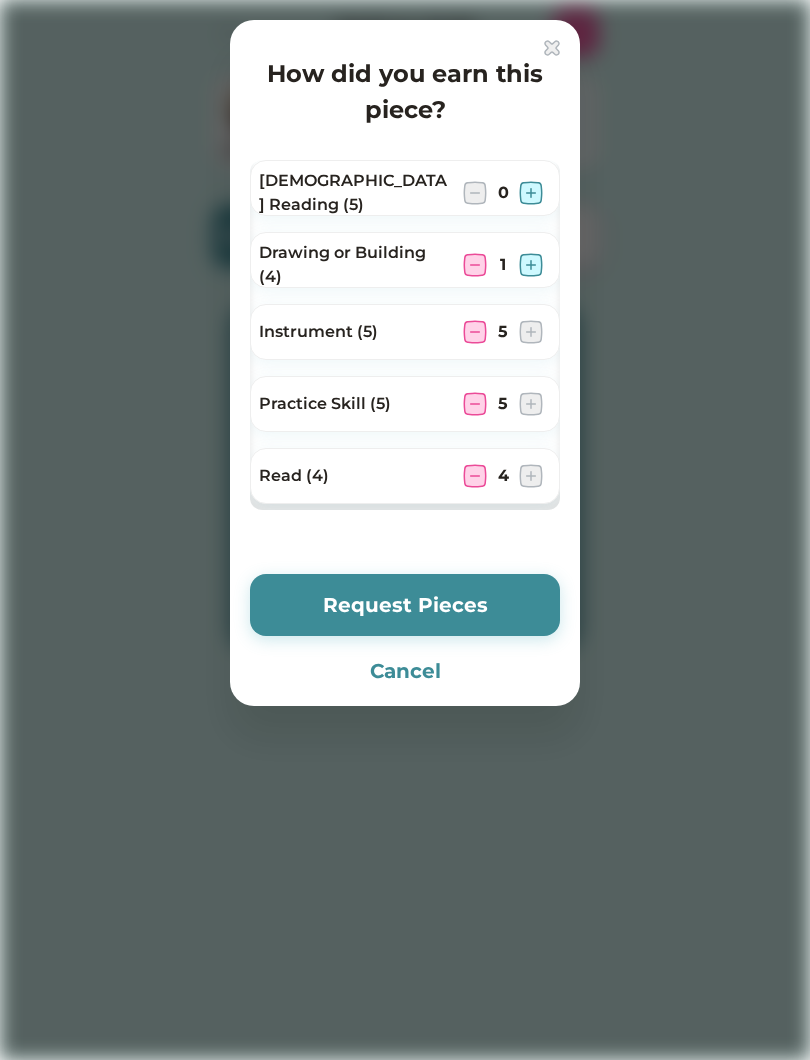 click at bounding box center [475, 265] 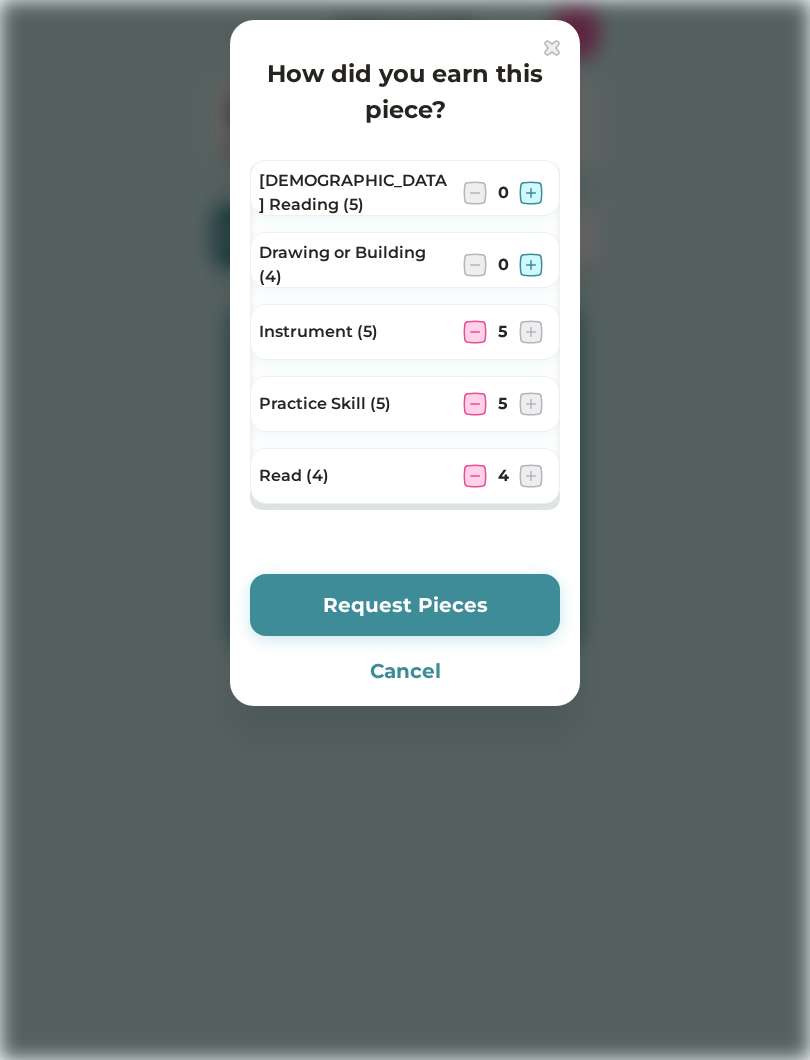 click at bounding box center [475, 265] 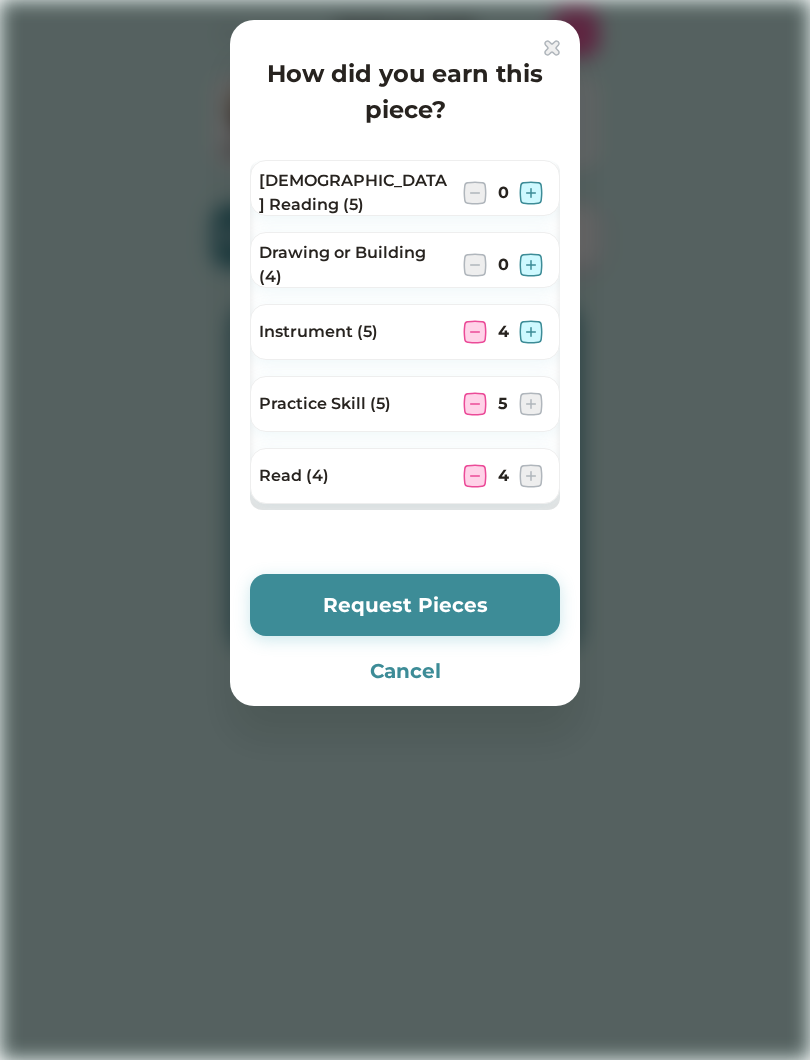 click at bounding box center [475, 332] 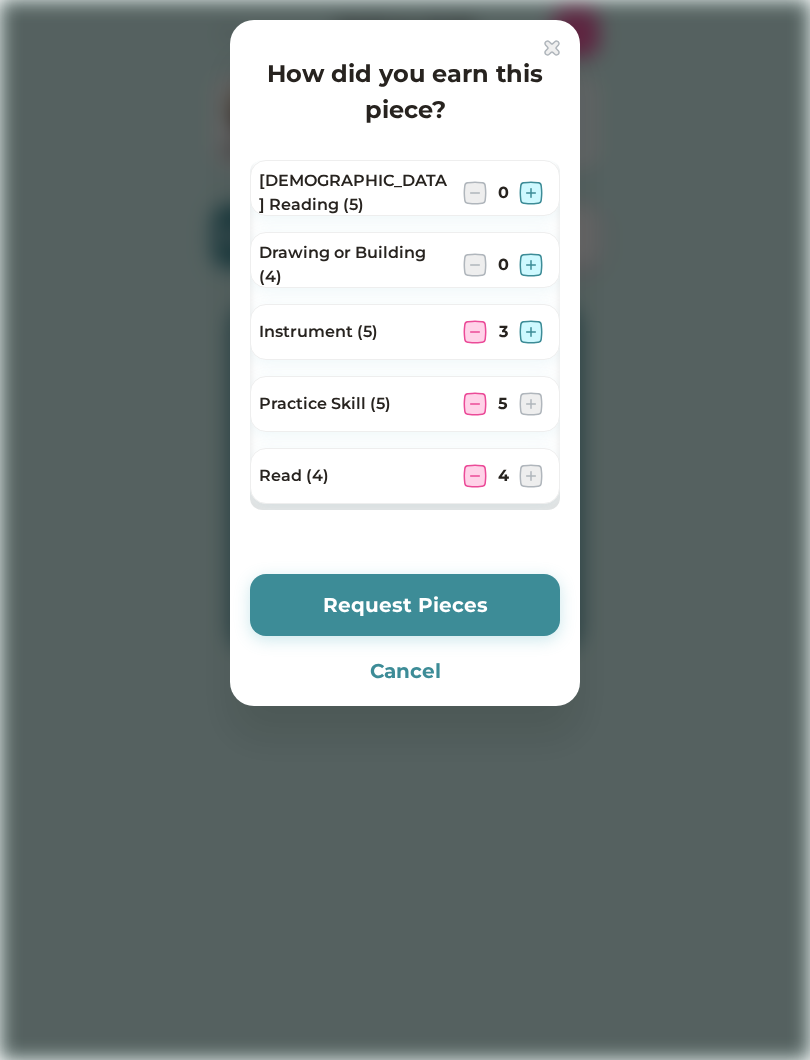 click at bounding box center (475, 332) 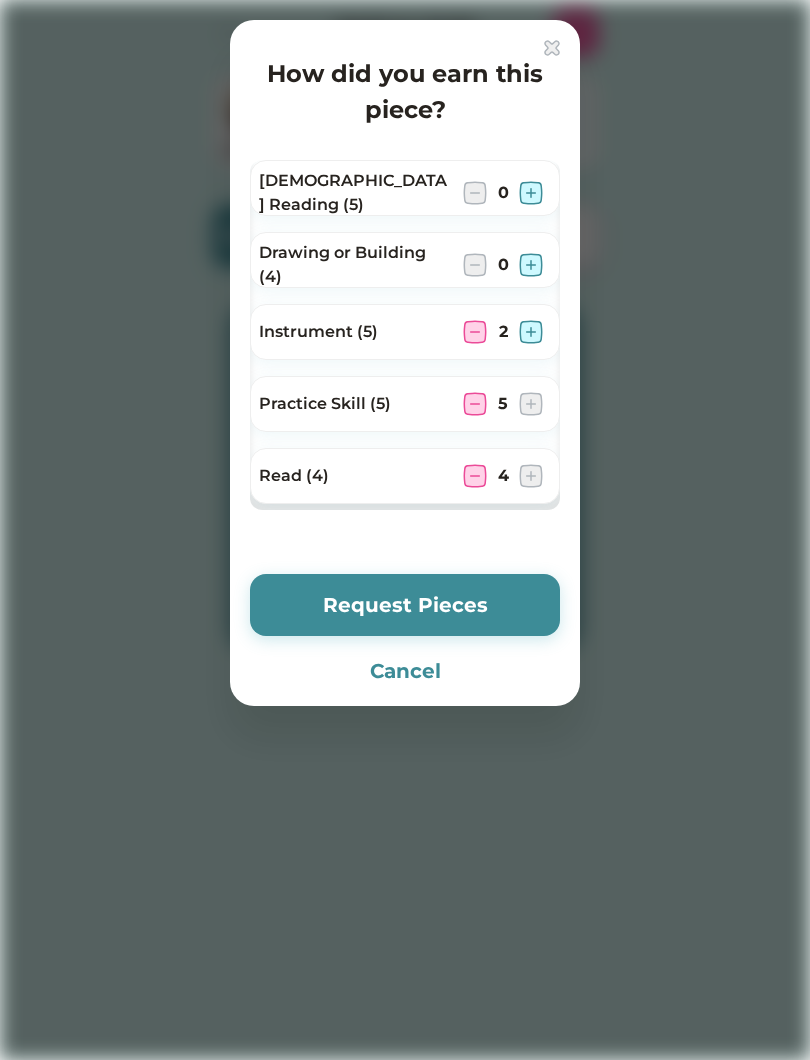click at bounding box center [475, 332] 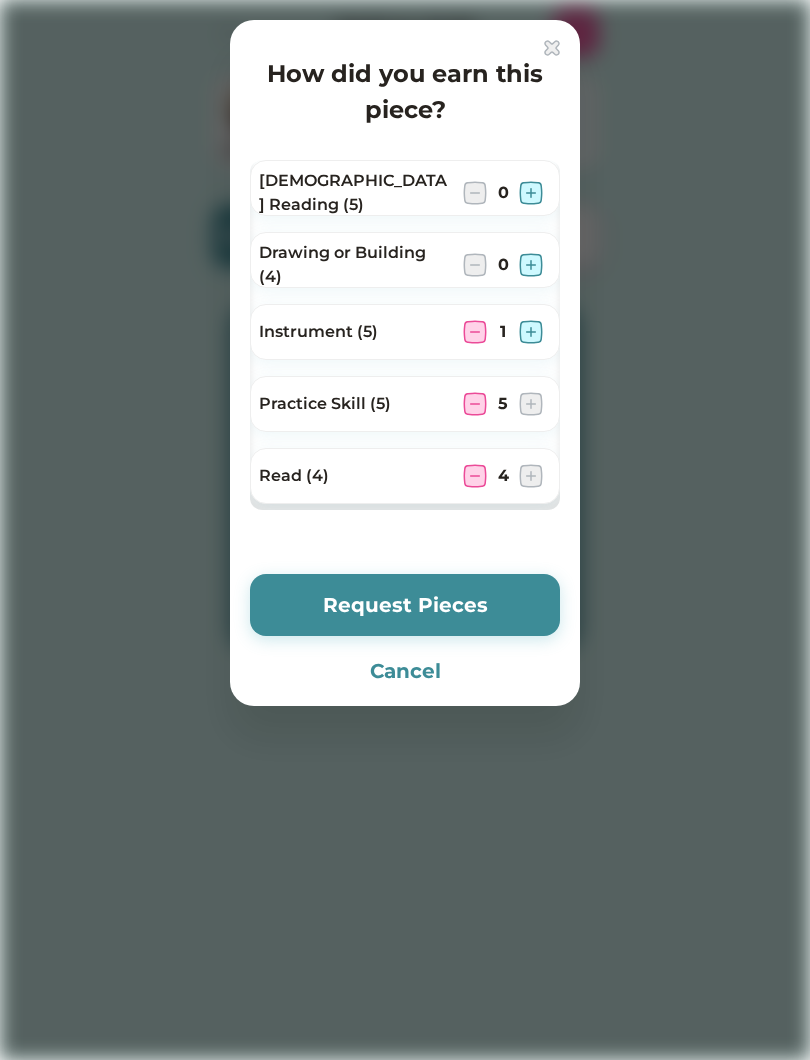 click on "Instrument (5) 1" at bounding box center [405, 332] 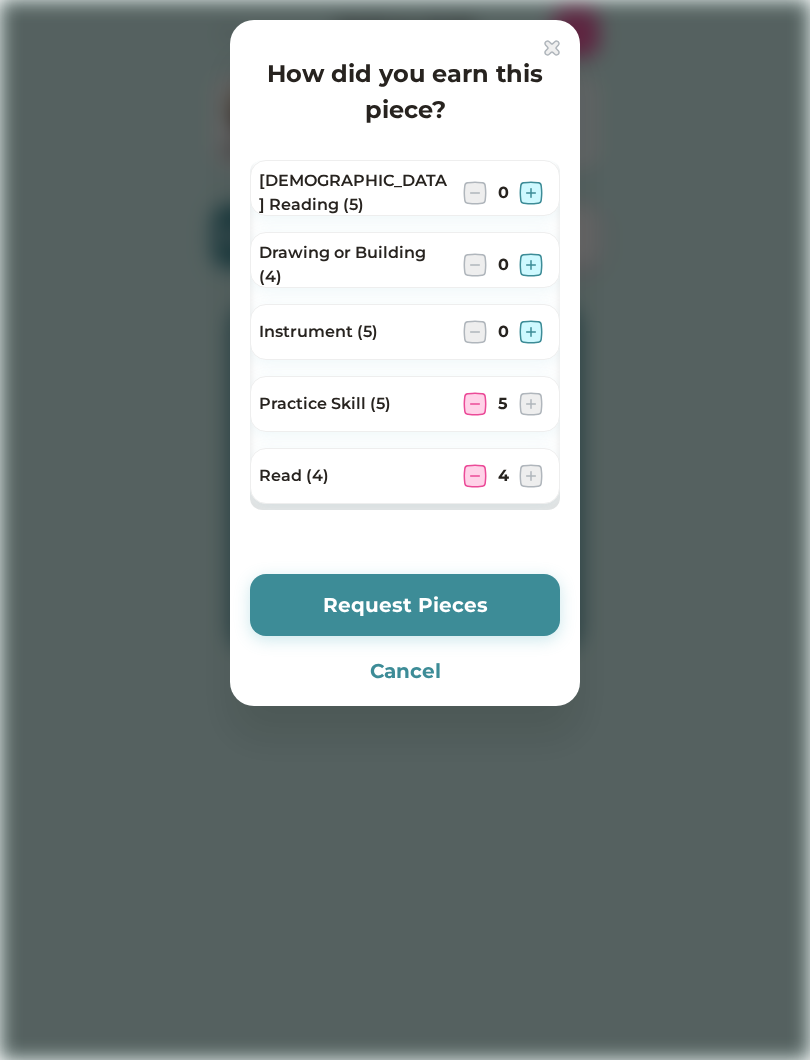 click on "Practice Skill (5) 5" at bounding box center (405, 404) 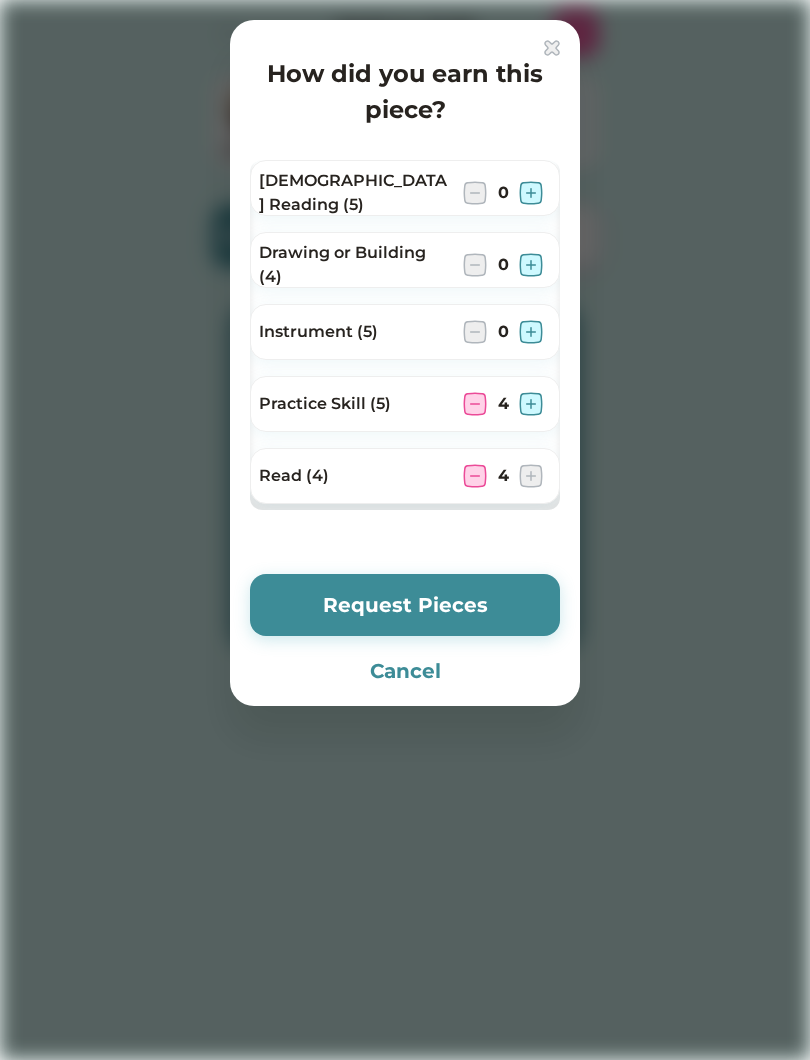 click at bounding box center (475, 404) 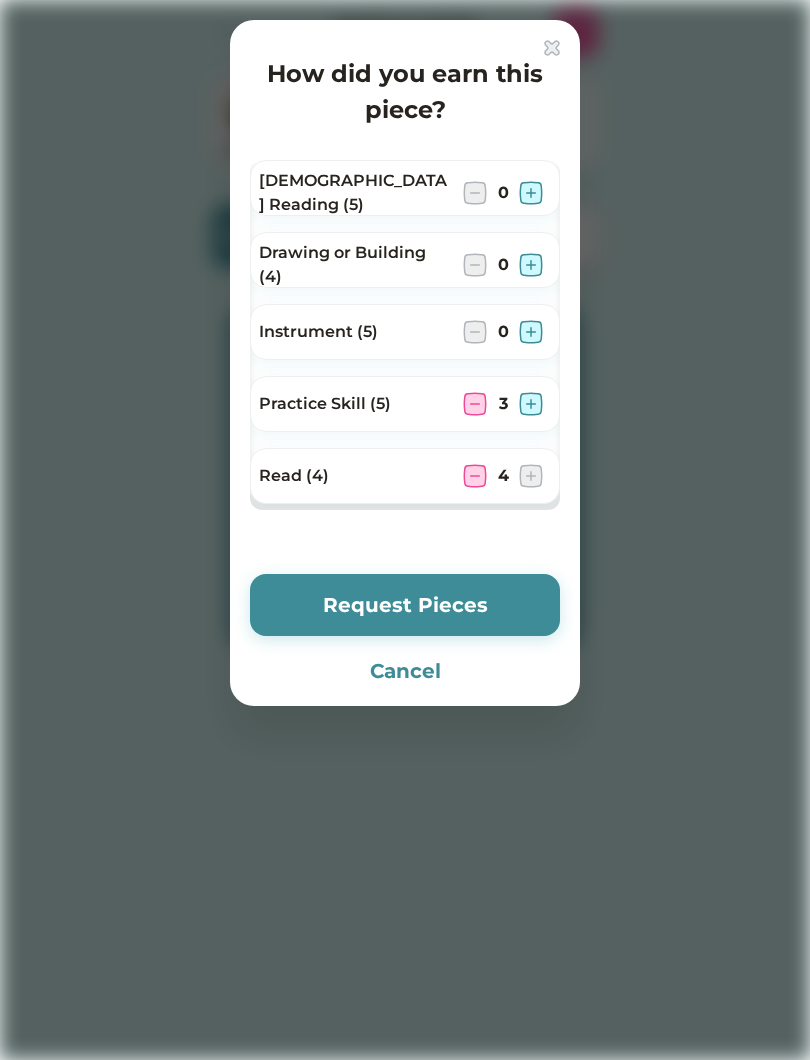 click at bounding box center [475, 404] 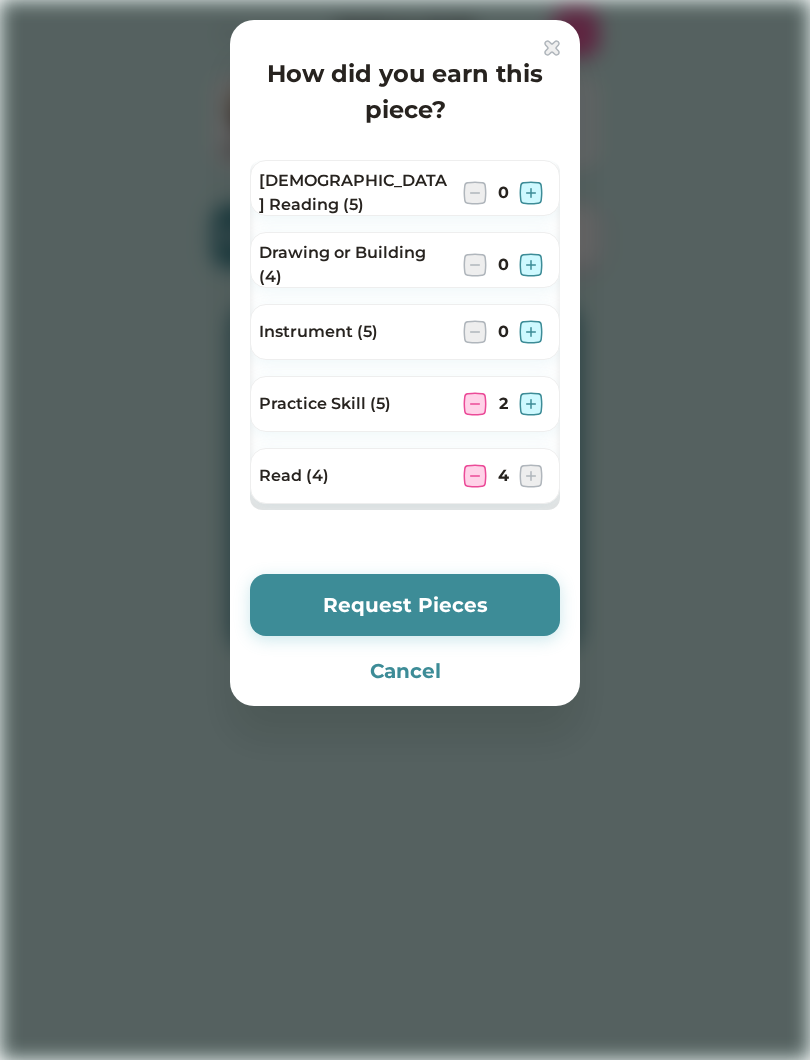 click at bounding box center [475, 404] 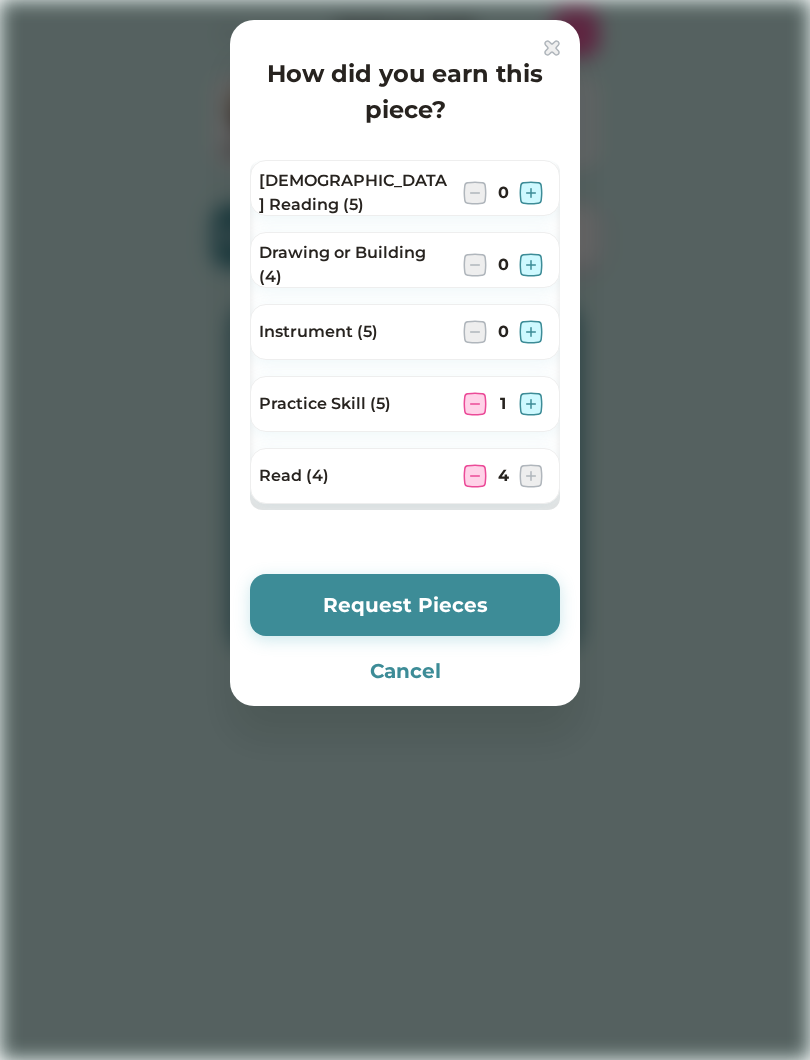 click at bounding box center [475, 404] 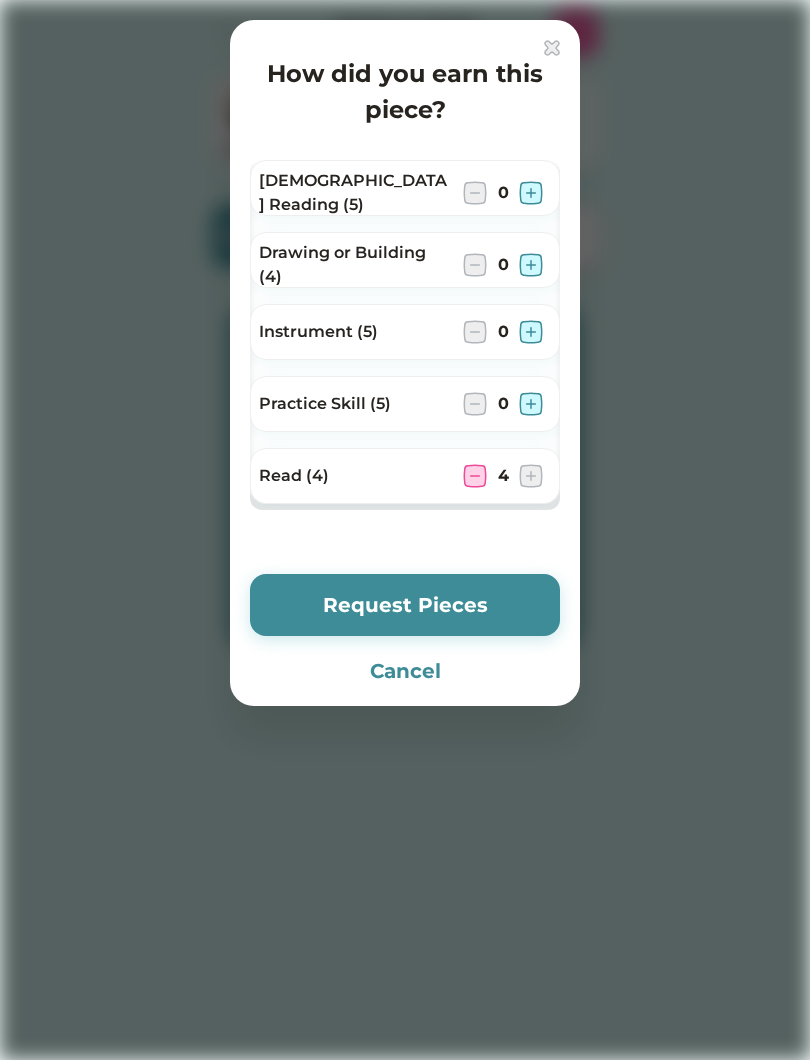 click at bounding box center (475, 404) 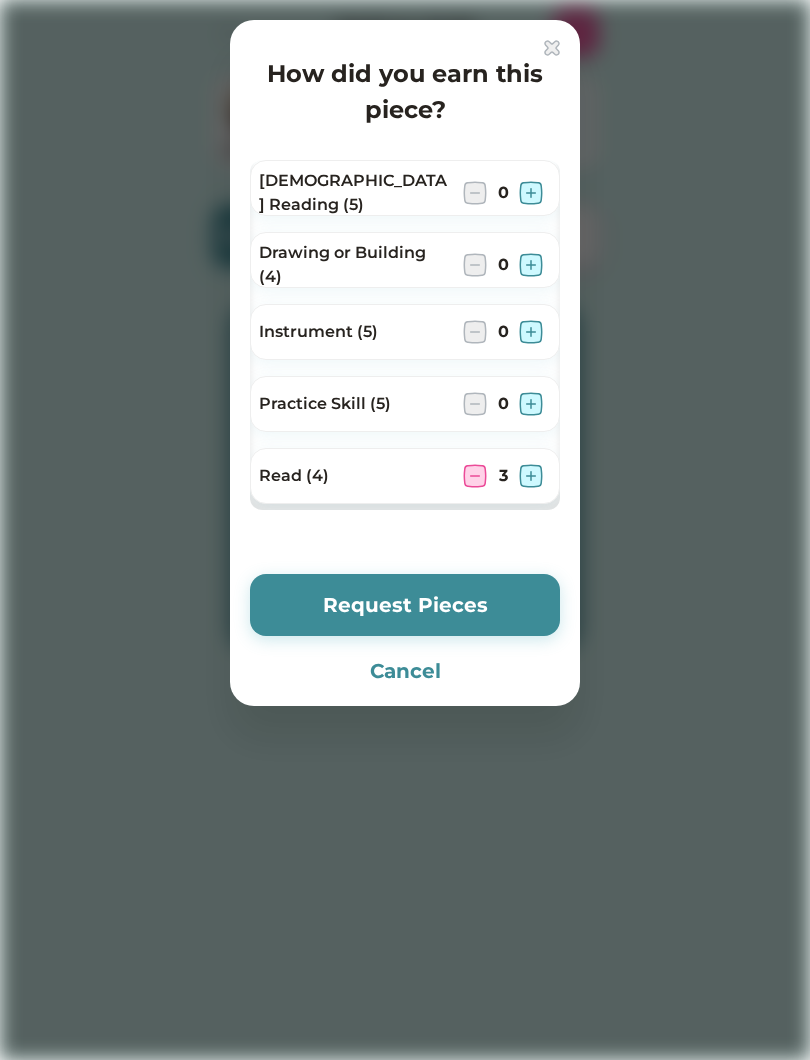 click at bounding box center (475, 476) 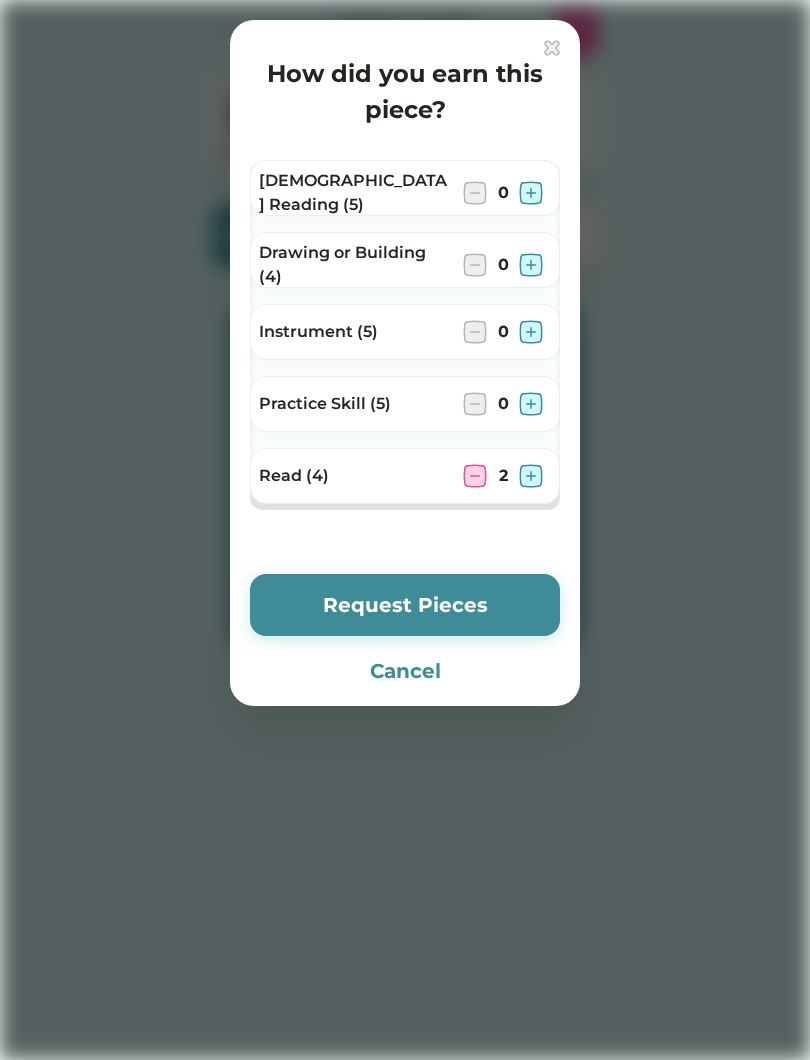 click at bounding box center (475, 476) 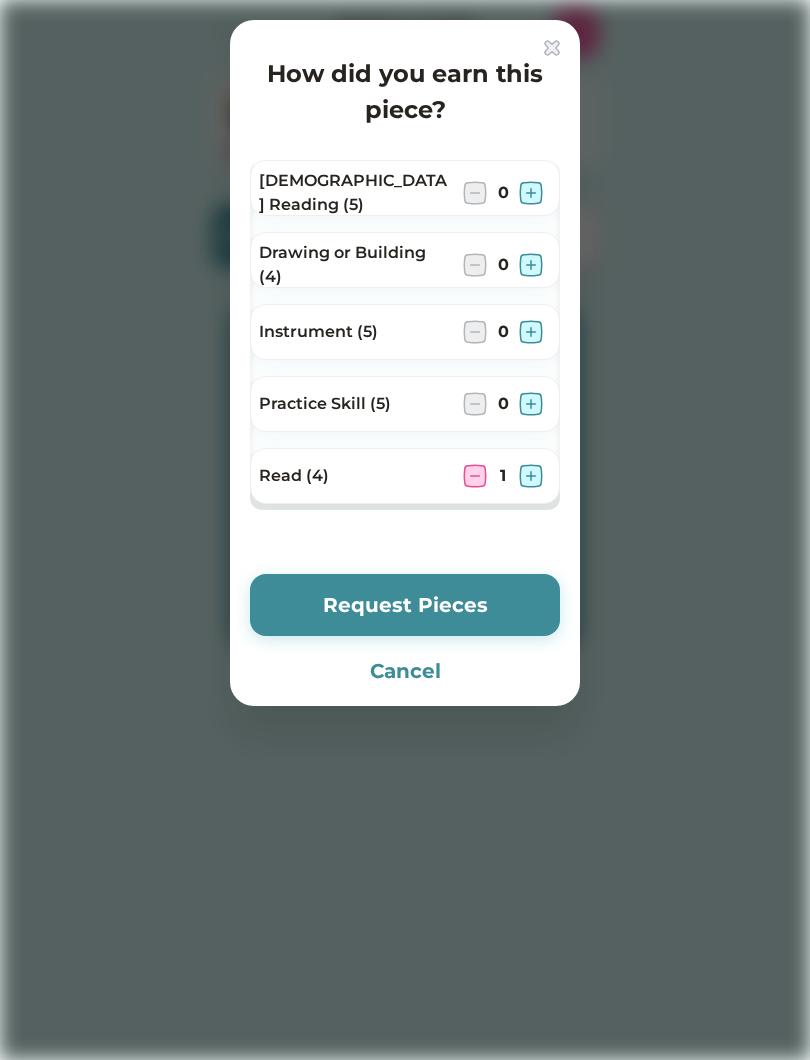 click at bounding box center [475, 476] 